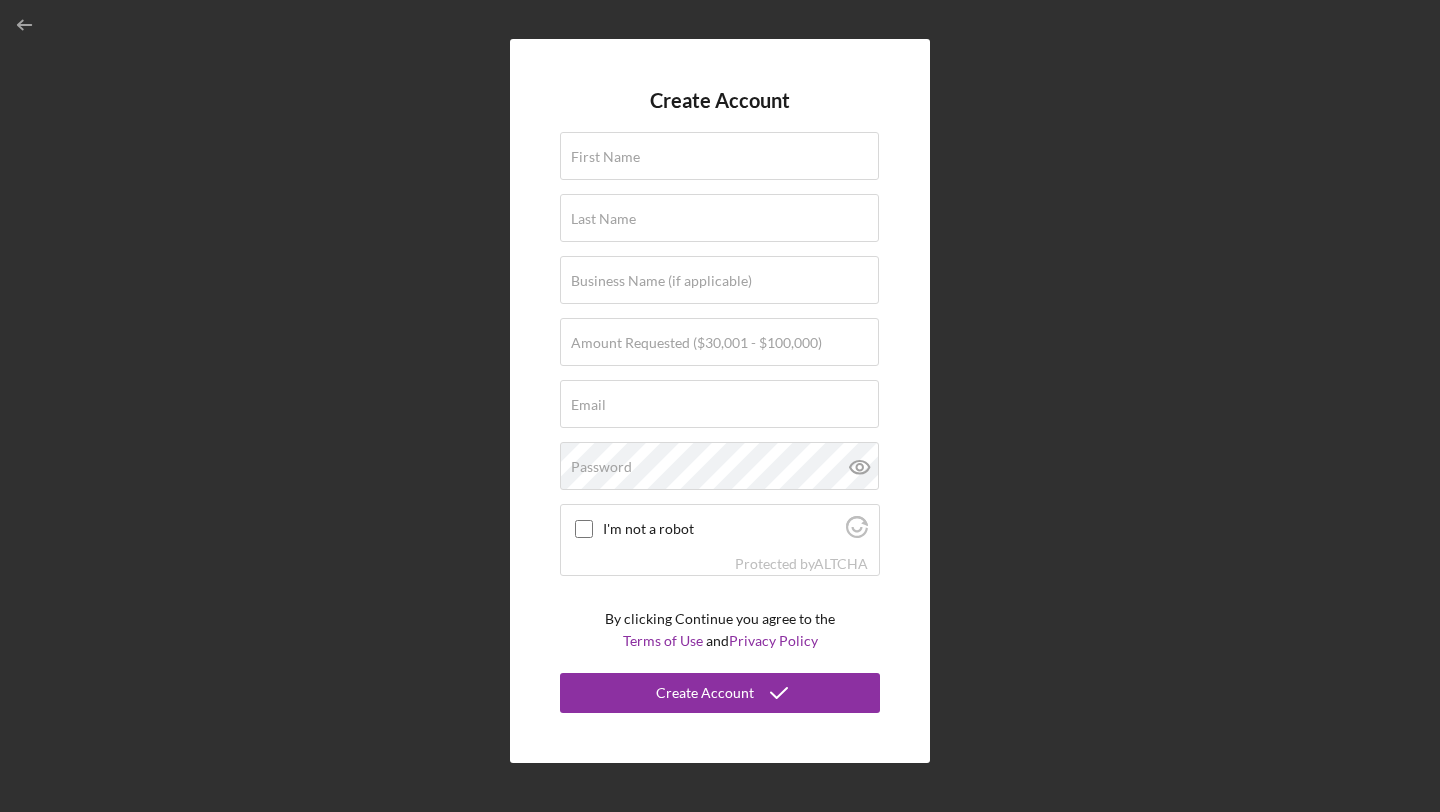 scroll, scrollTop: 0, scrollLeft: 0, axis: both 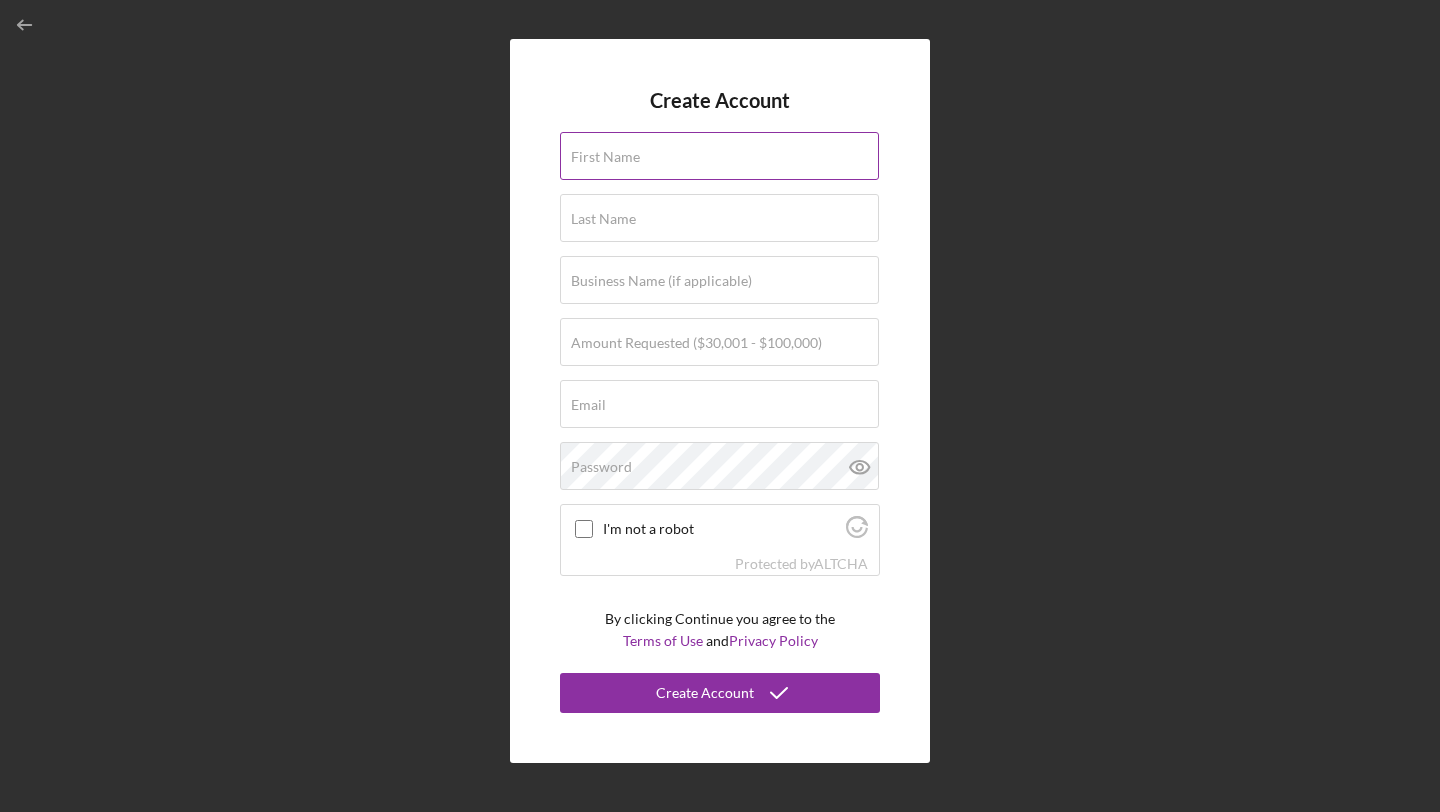 click on "First Name" at bounding box center (605, 157) 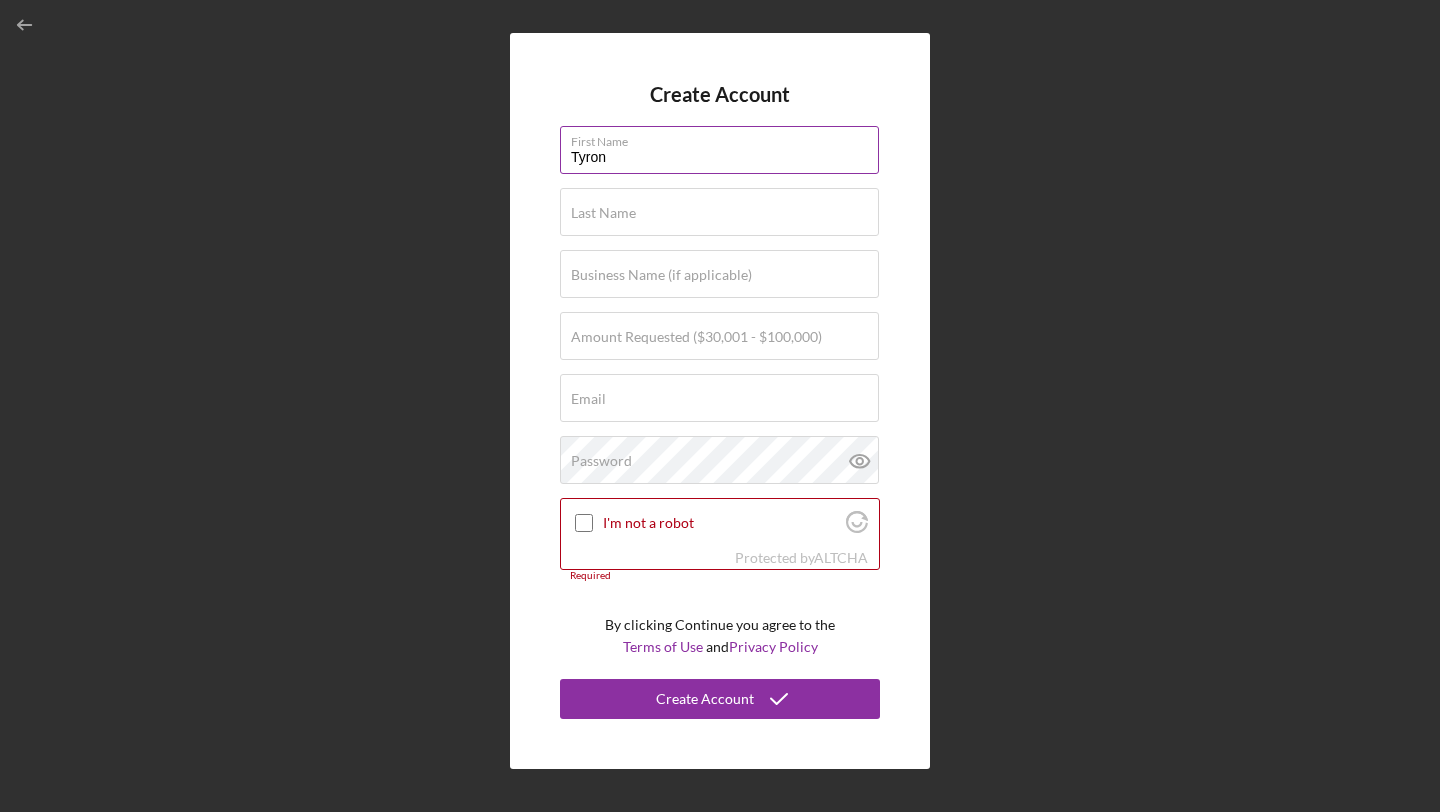 type on "[FIRST]" 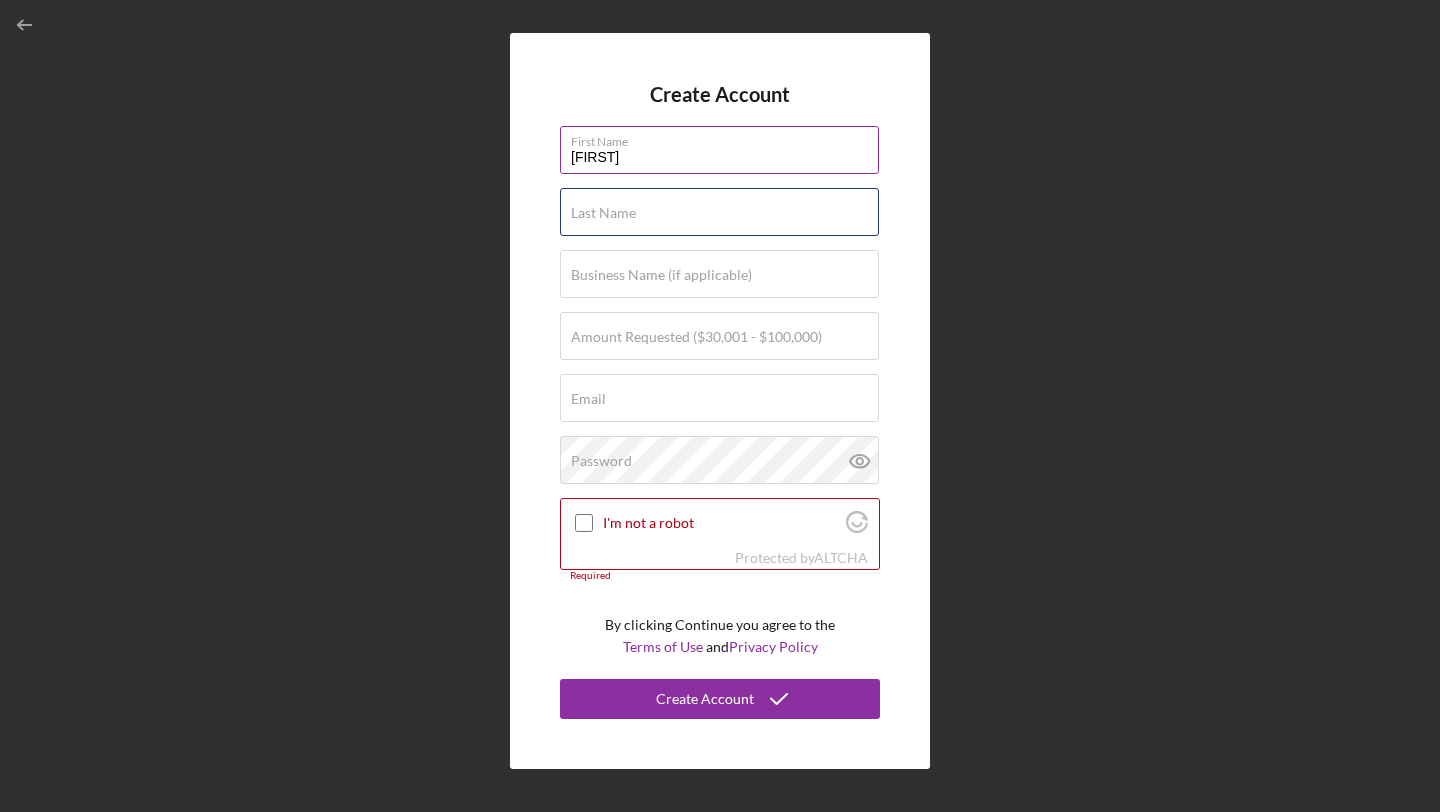 type on "[LAST]" 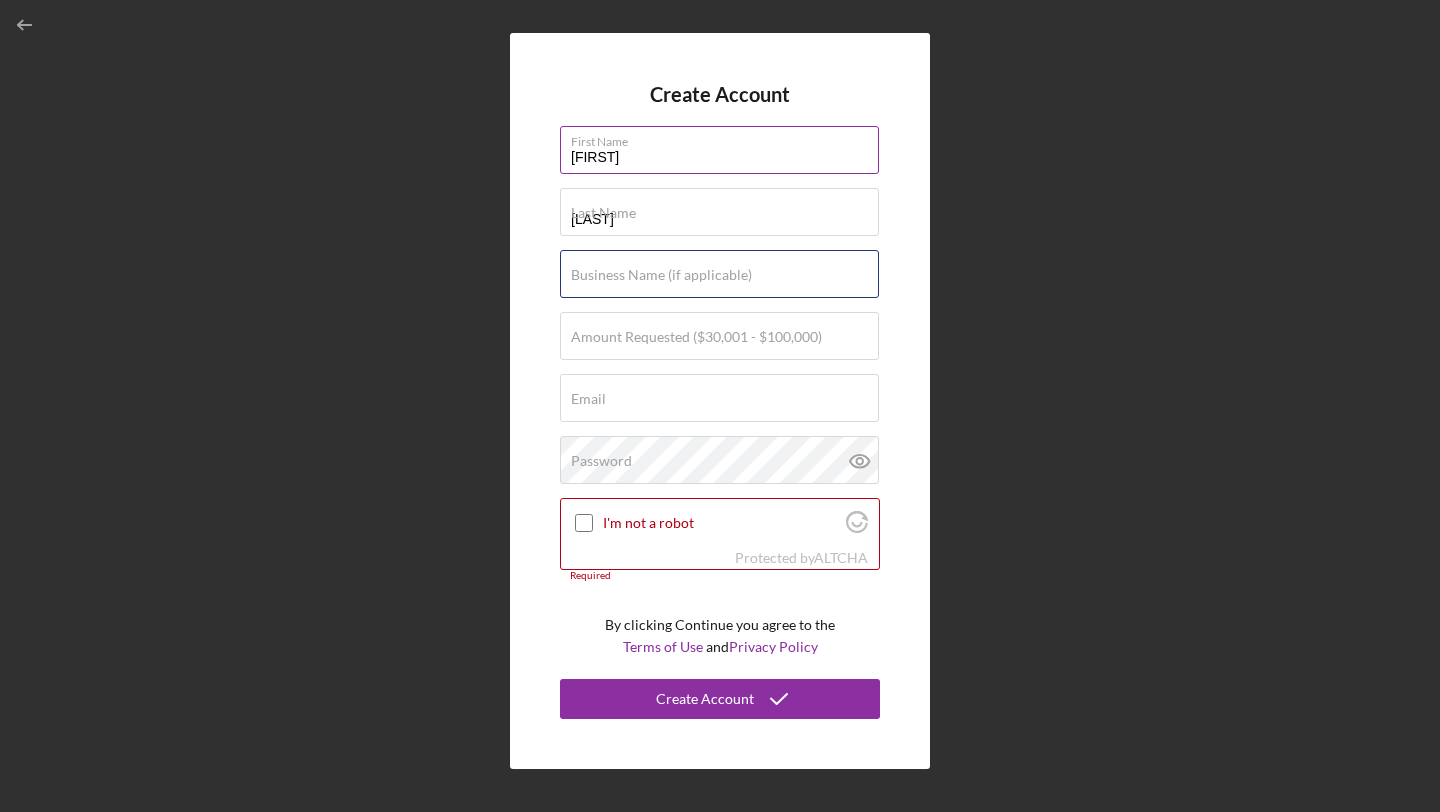 type on "[FIRST] [LAST] Inc" 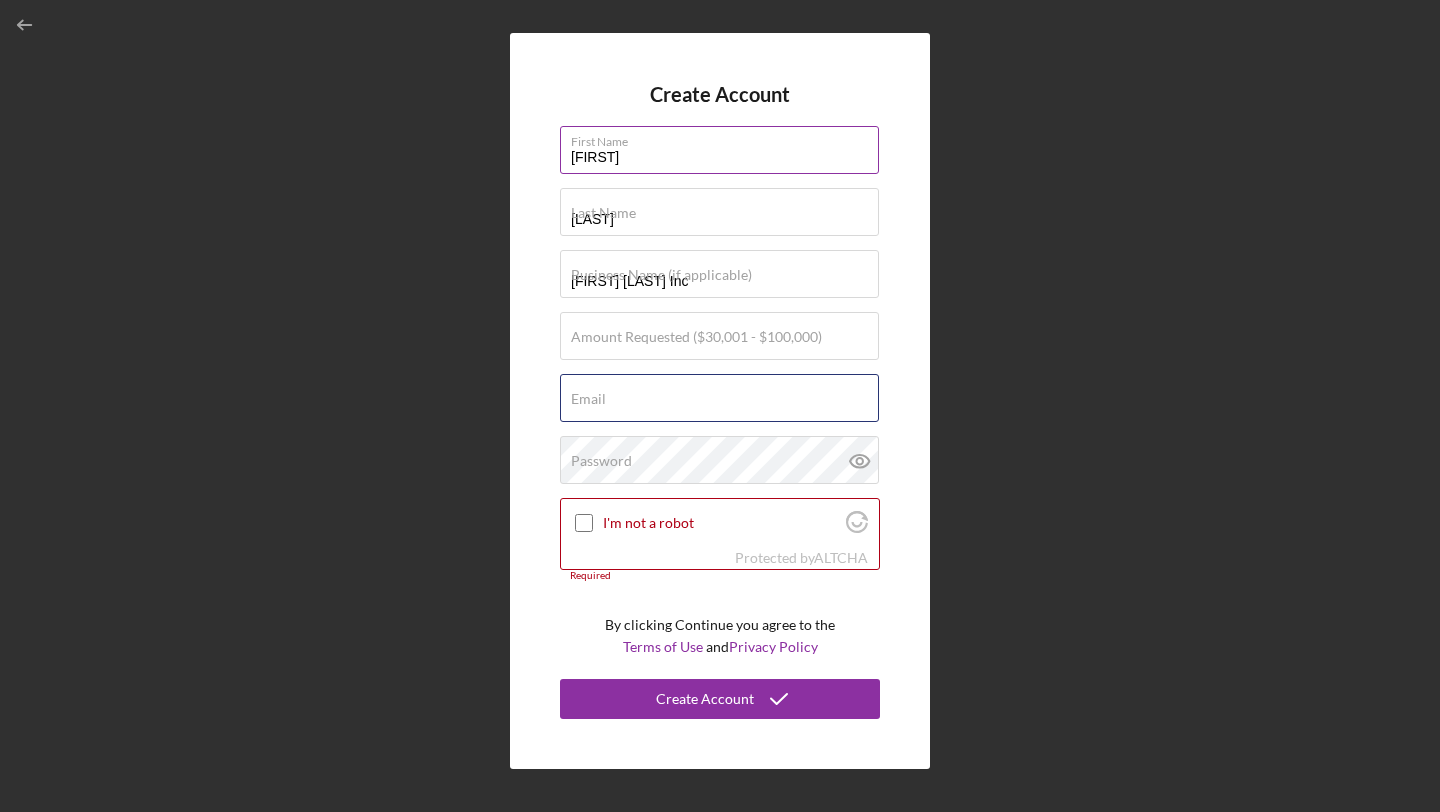 type on "[USERNAME]@example.com" 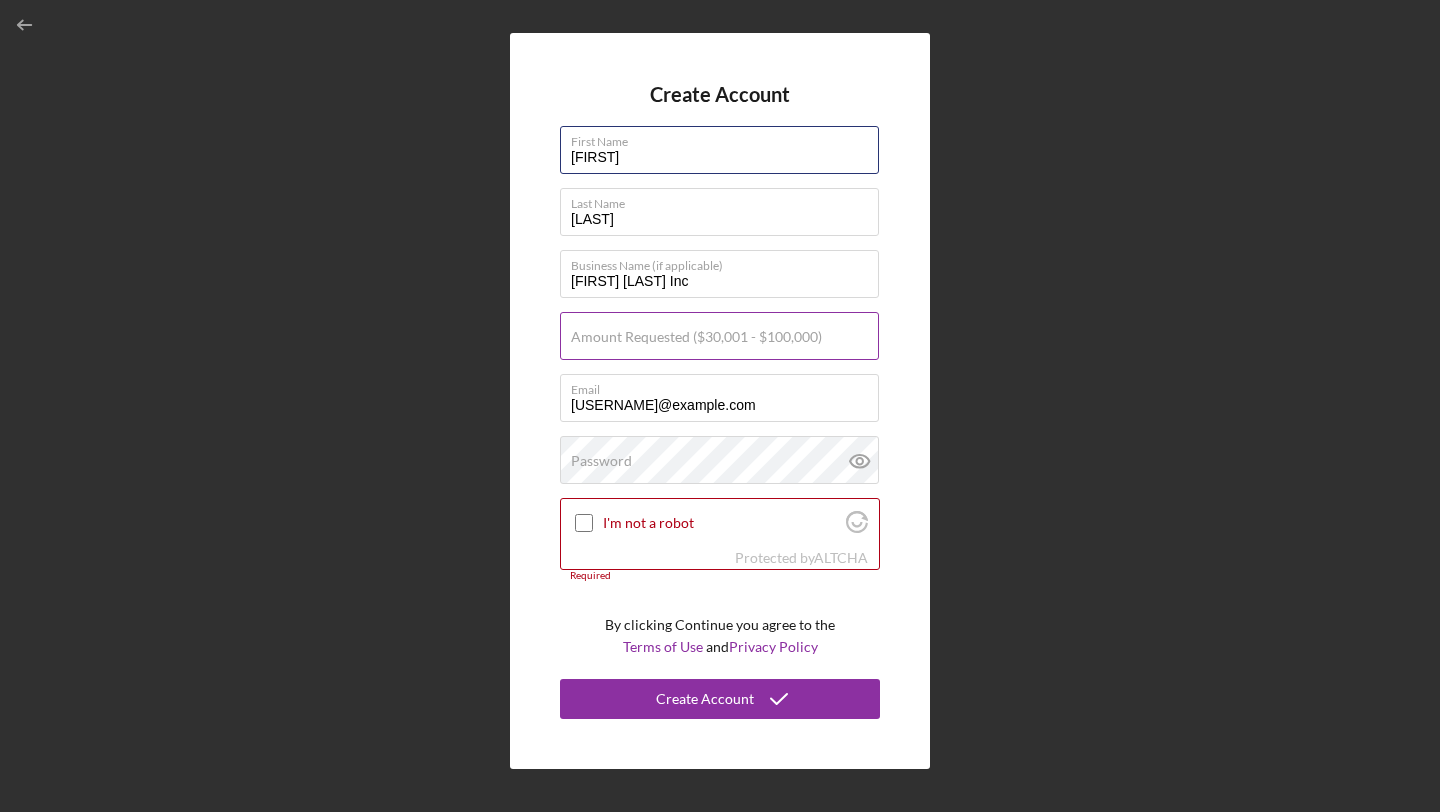 type on "[FIRST]" 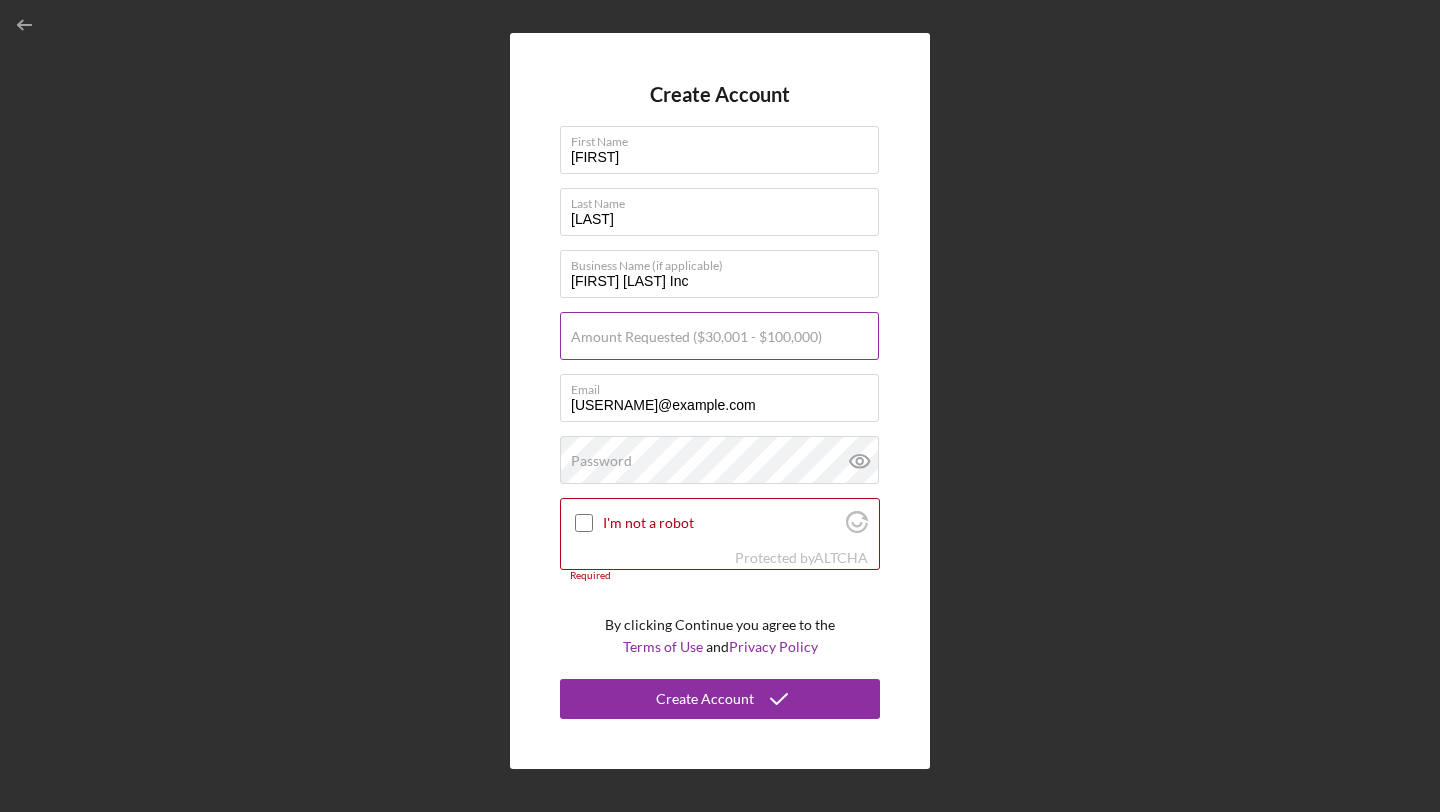 click on "Amount Requested ($30,001 - $100,000)" at bounding box center (696, 337) 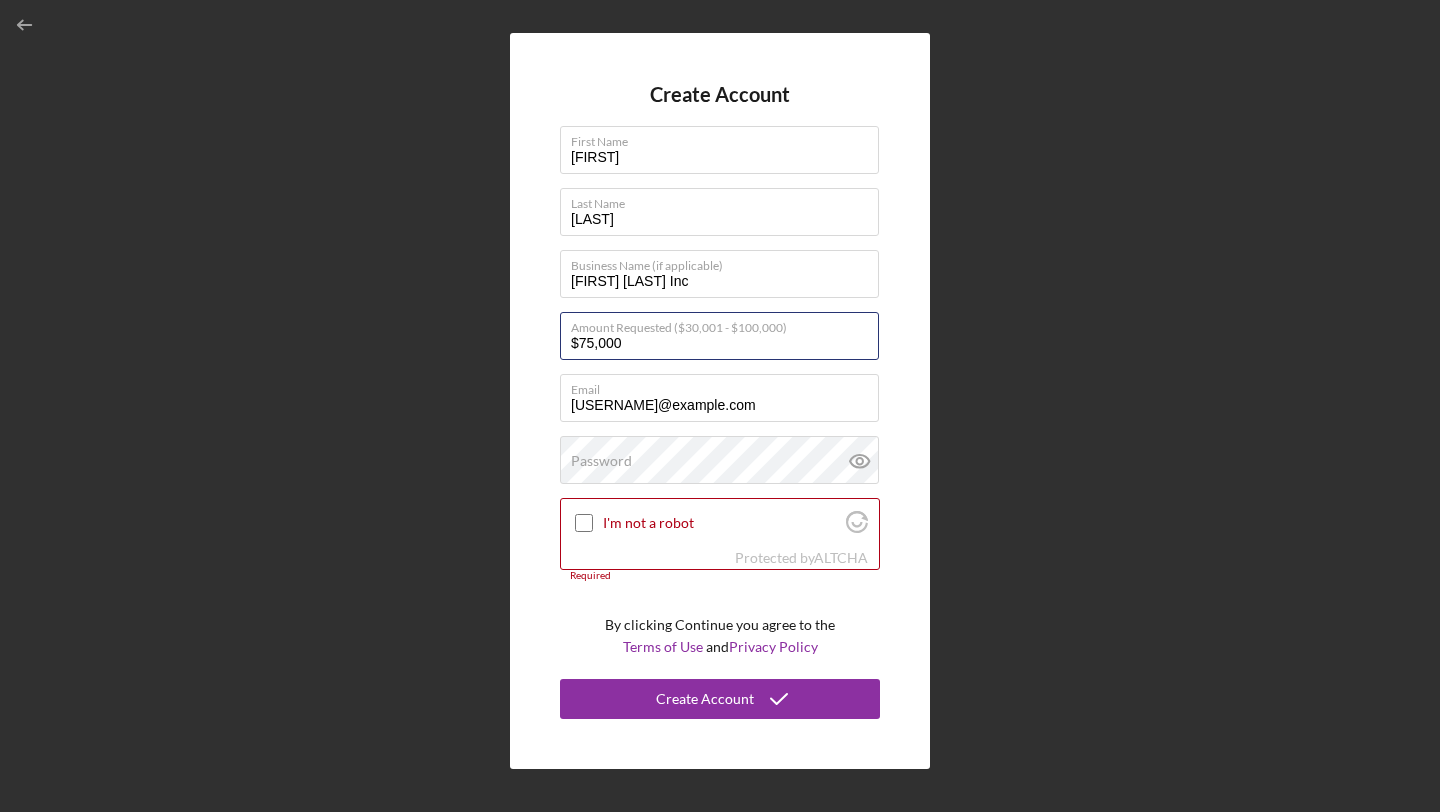type on "$75,000" 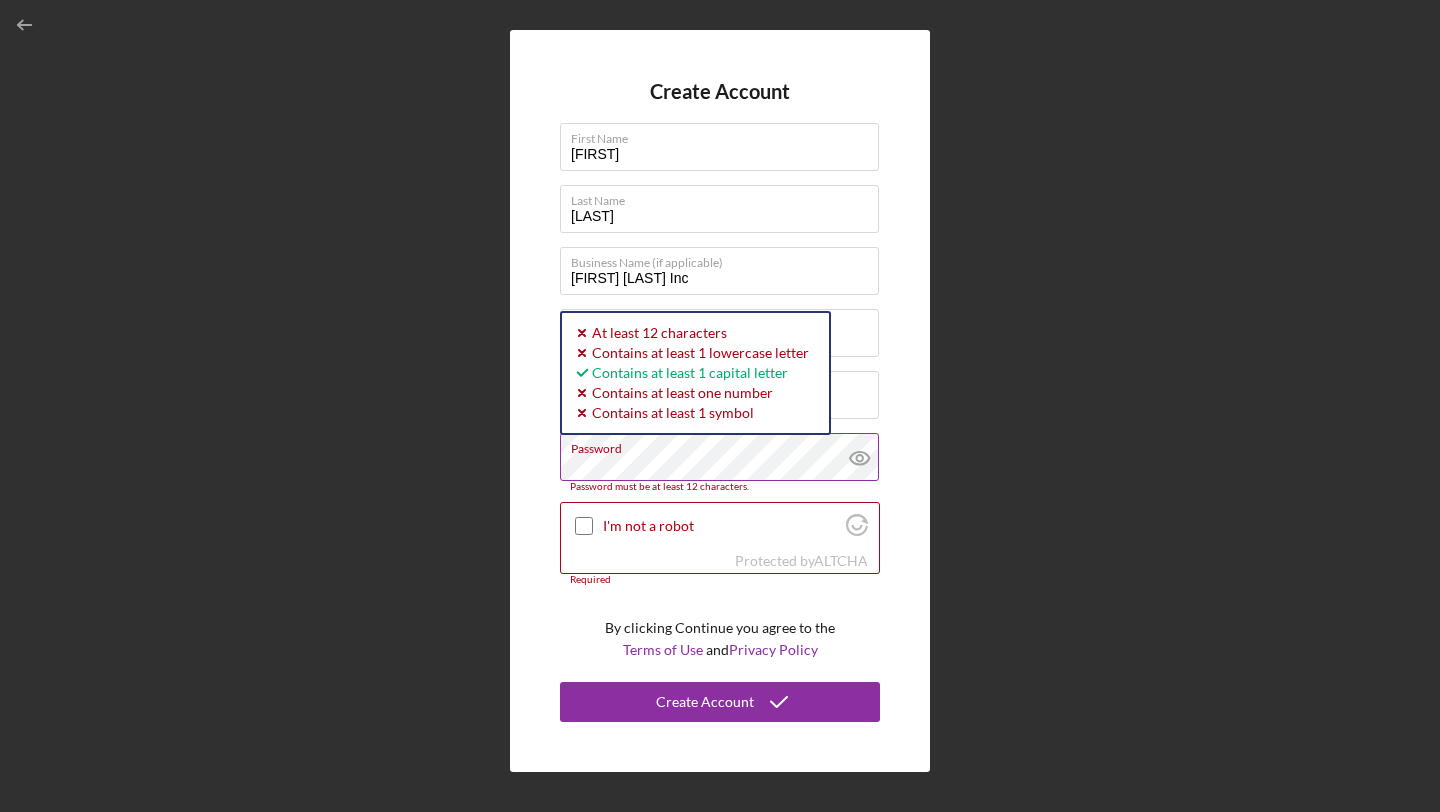 click 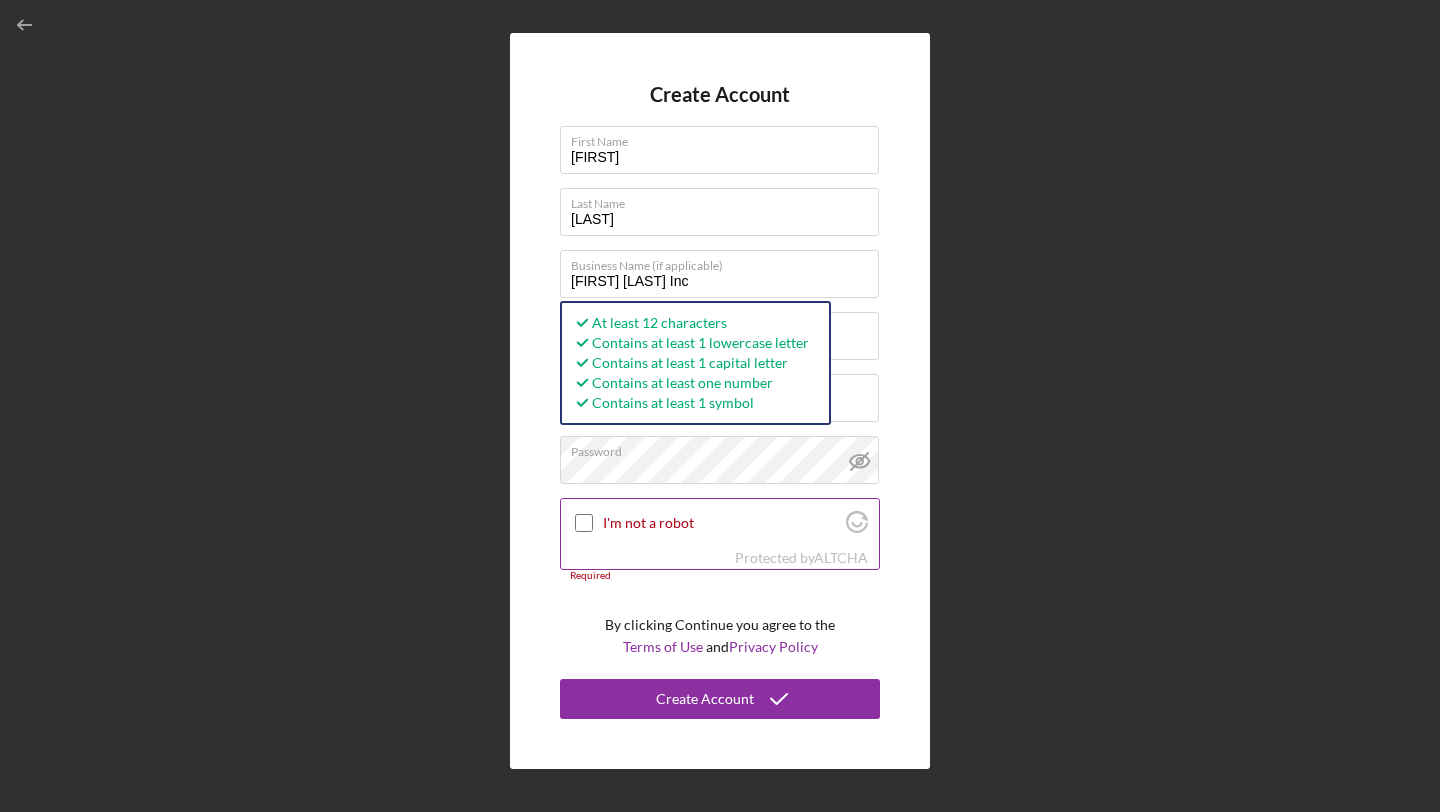 click on "I'm not a robot" at bounding box center [584, 523] 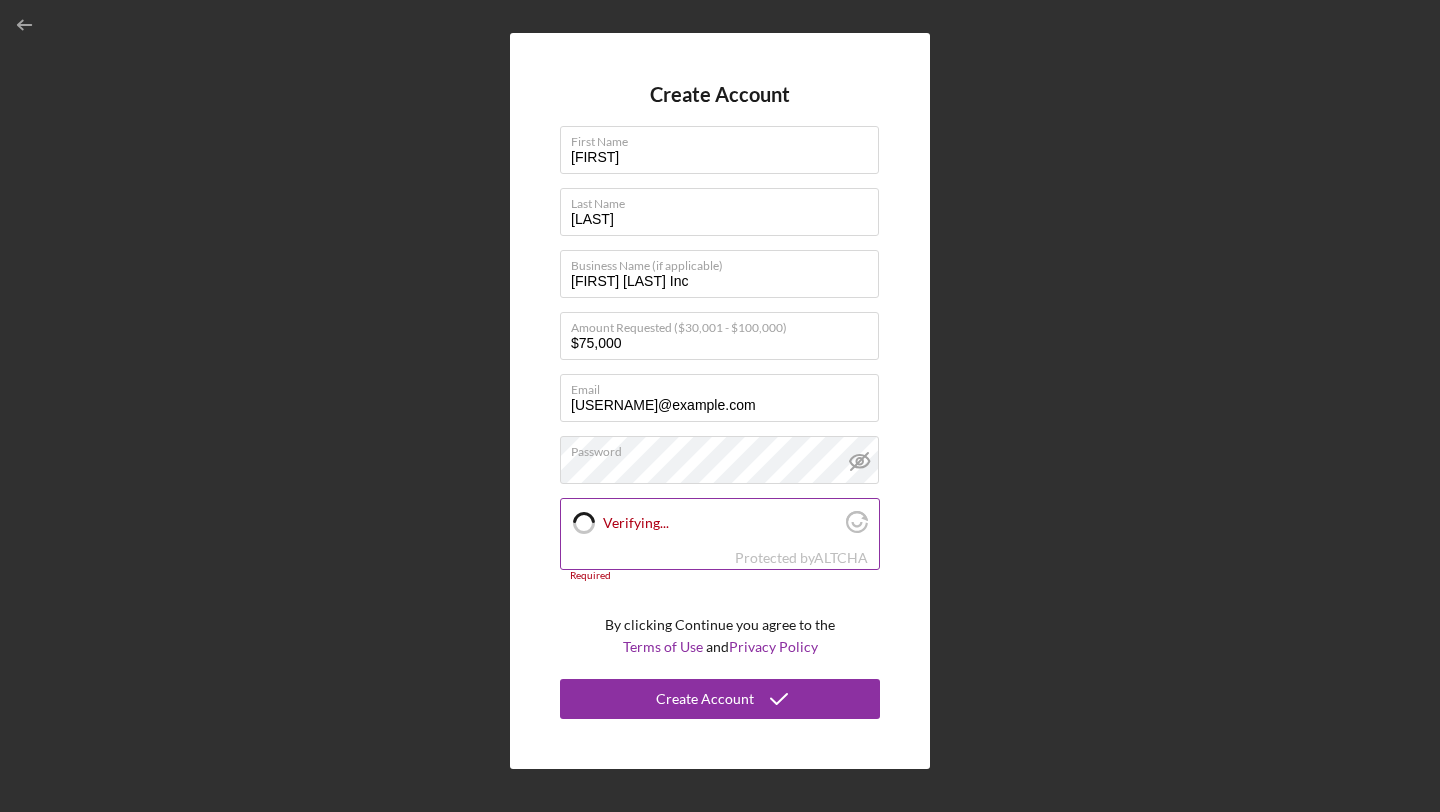 checkbox on "true" 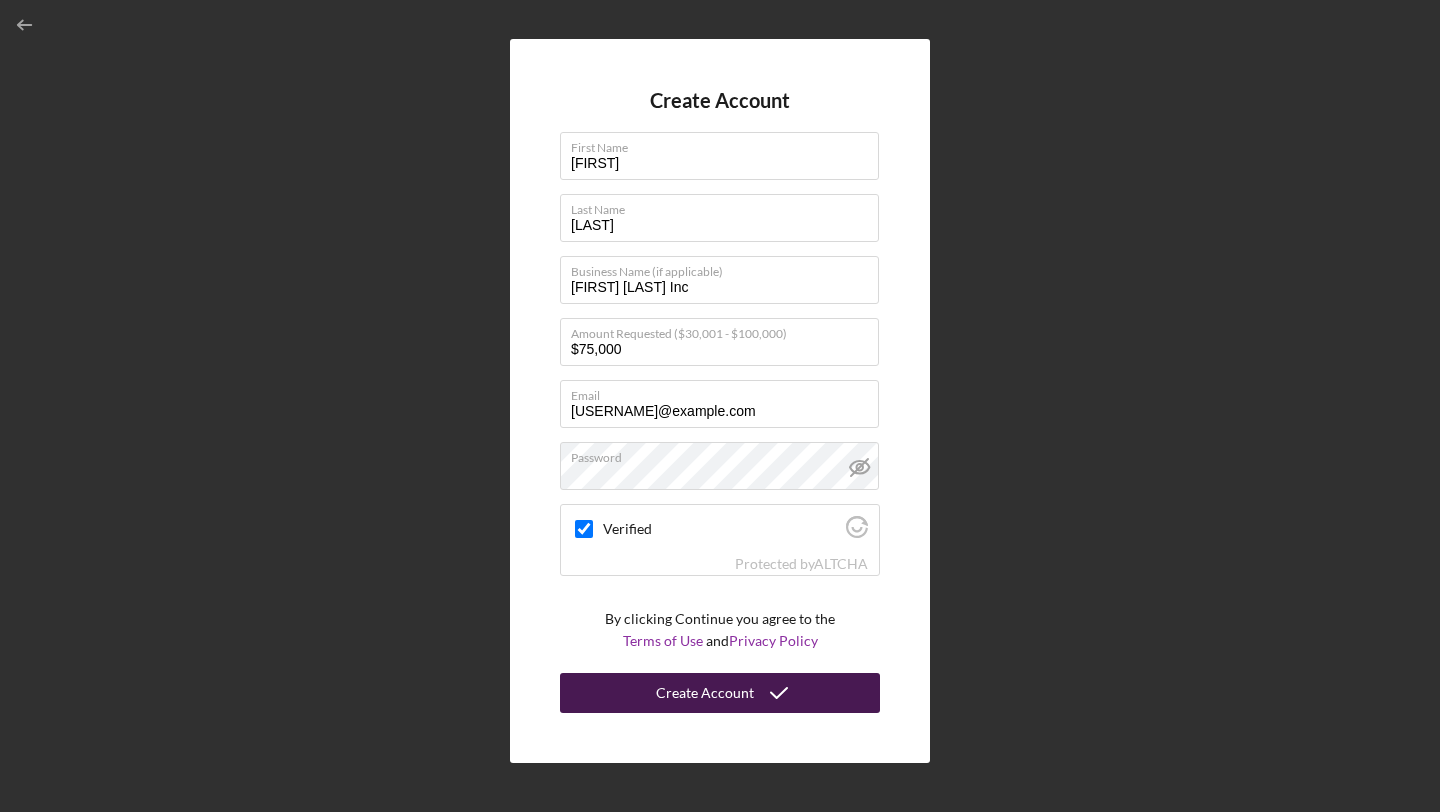 click on "Create Account" at bounding box center [705, 693] 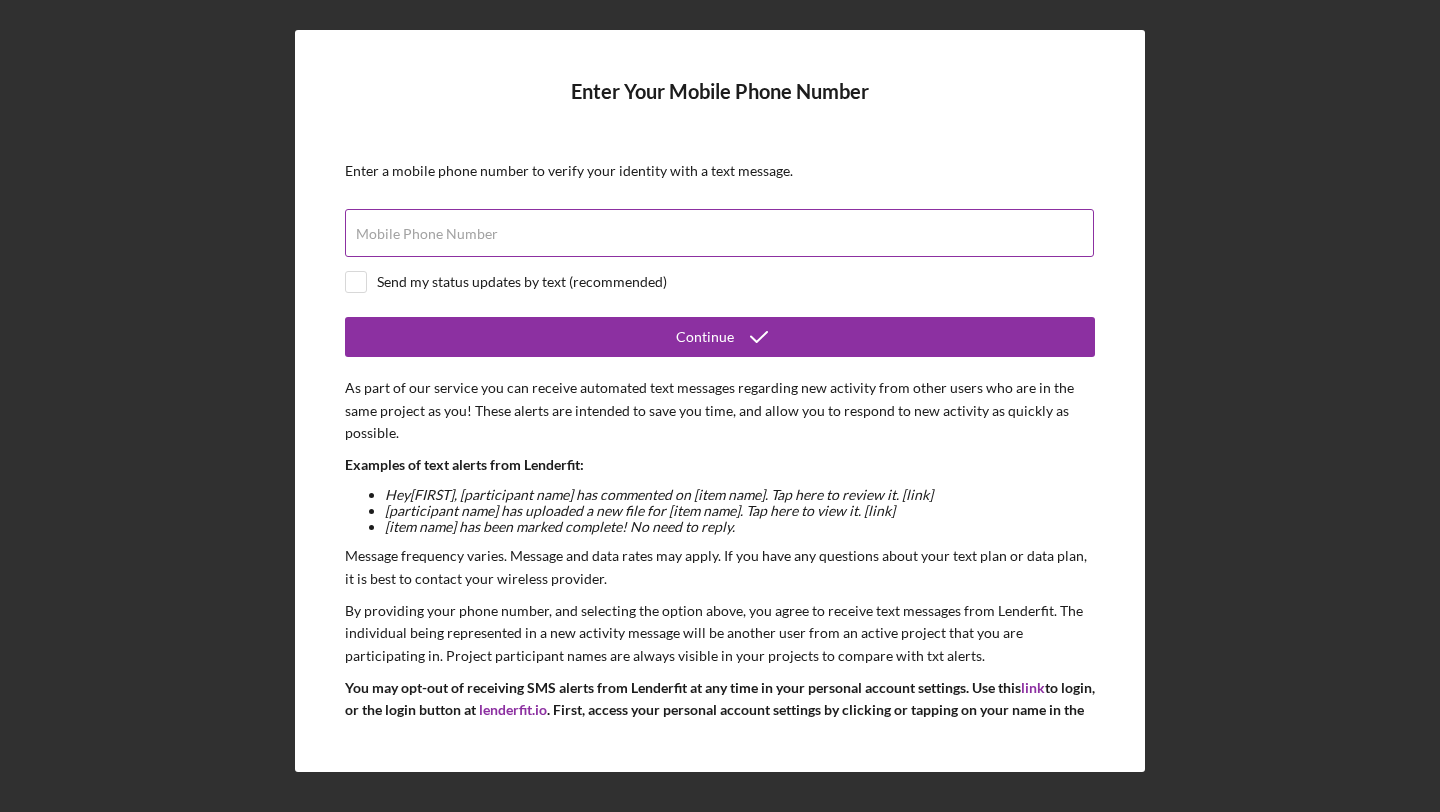 click on "Mobile Phone Number" at bounding box center (720, 234) 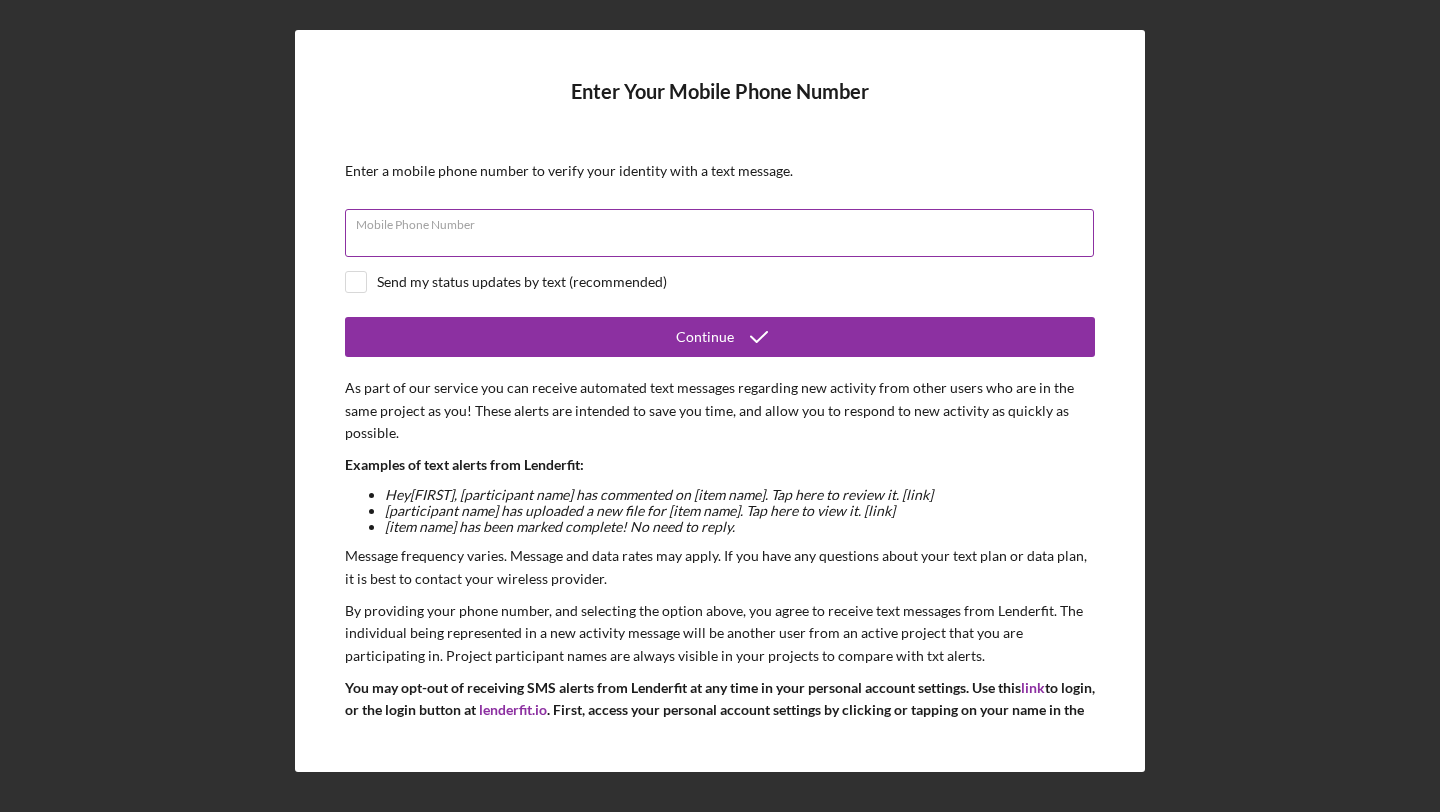type on "([AREACODE]) [PHONE]" 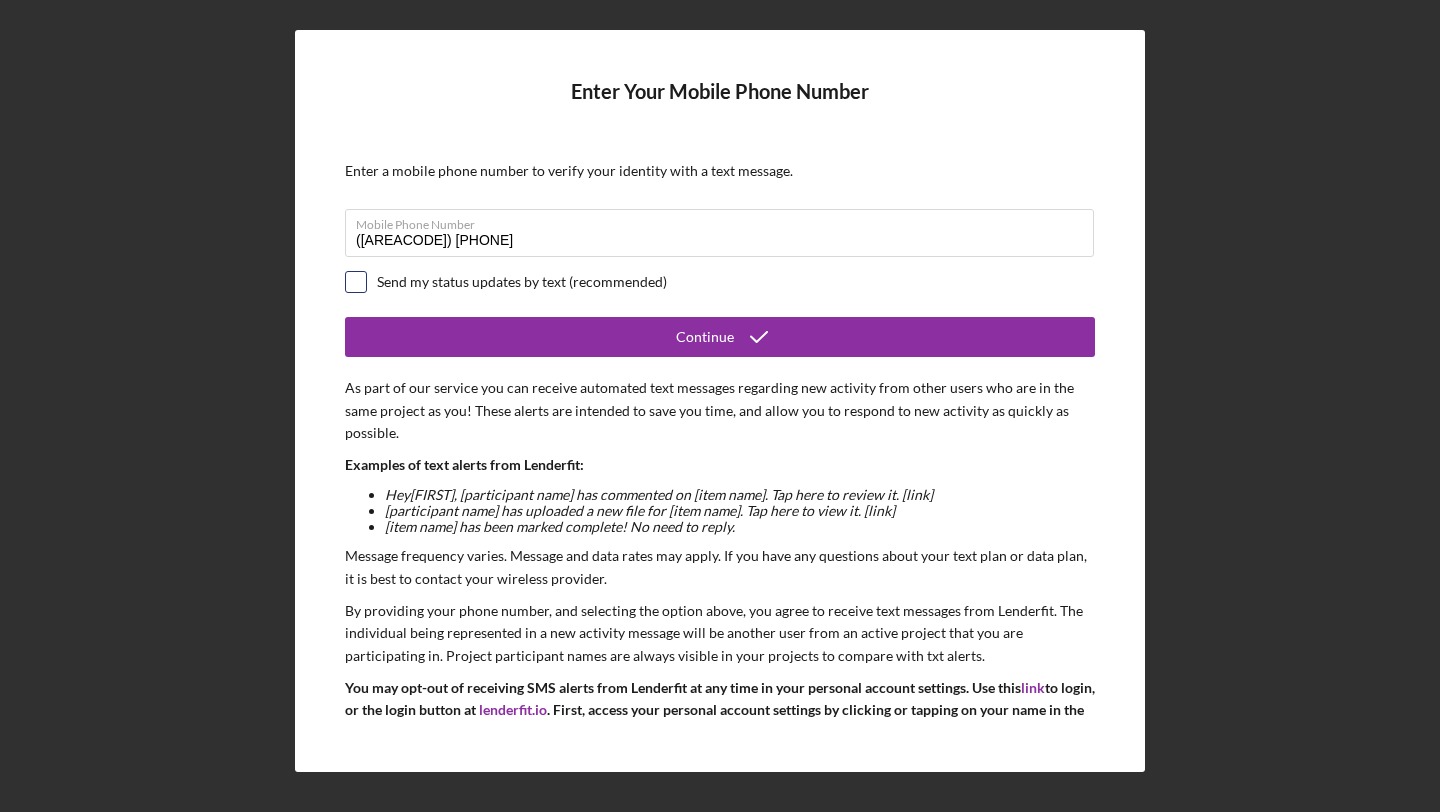 click at bounding box center (356, 282) 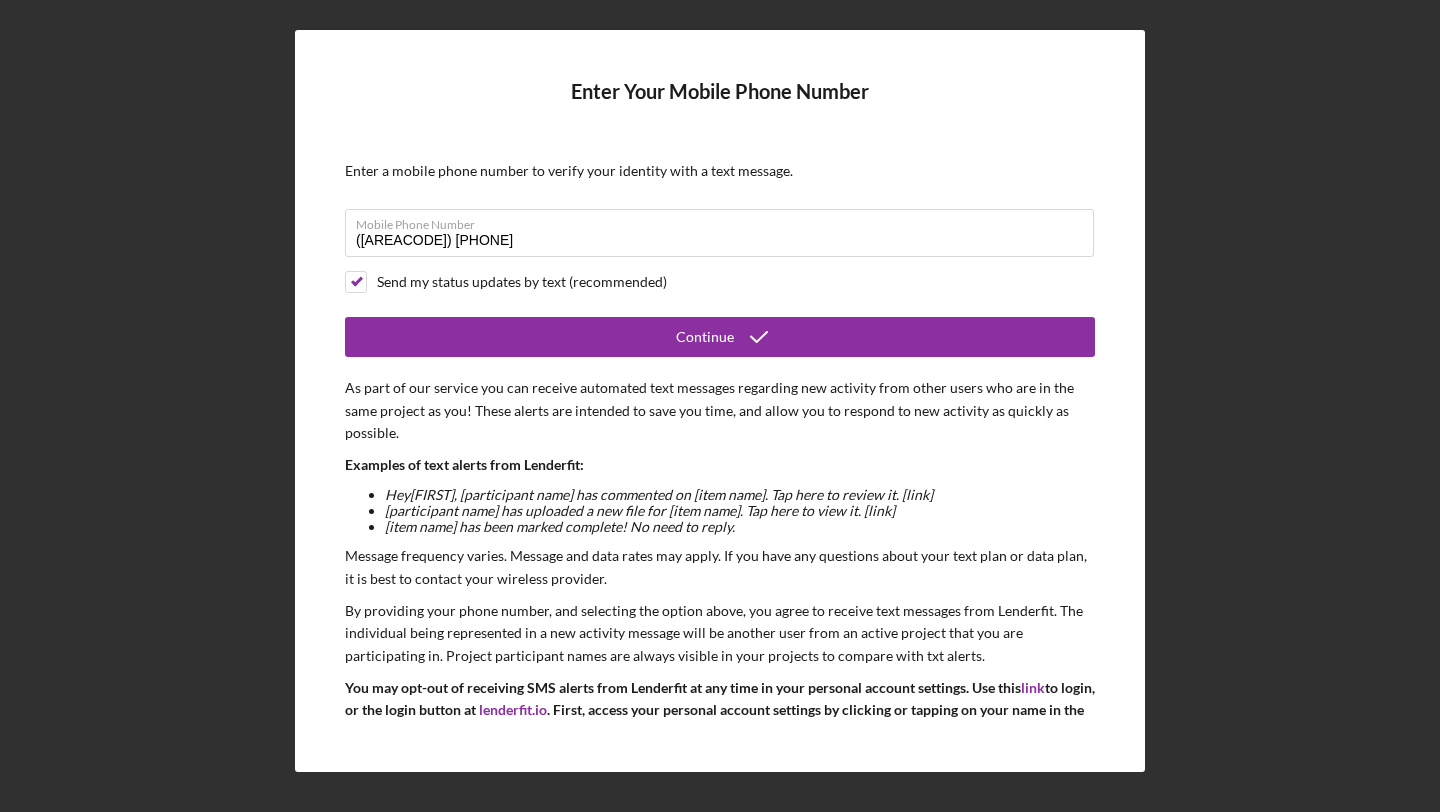 scroll, scrollTop: 87, scrollLeft: 0, axis: vertical 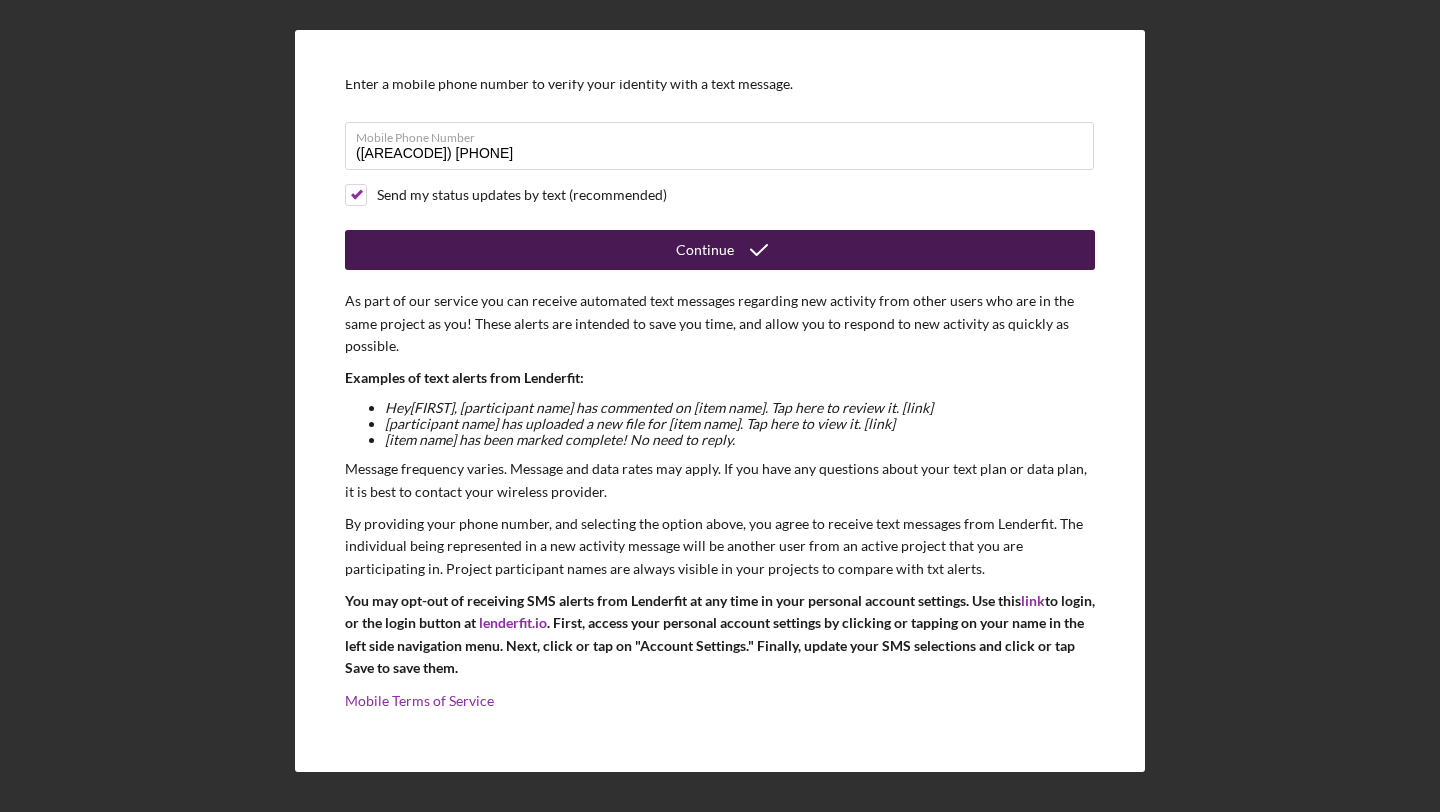 click on "Continue" at bounding box center (705, 250) 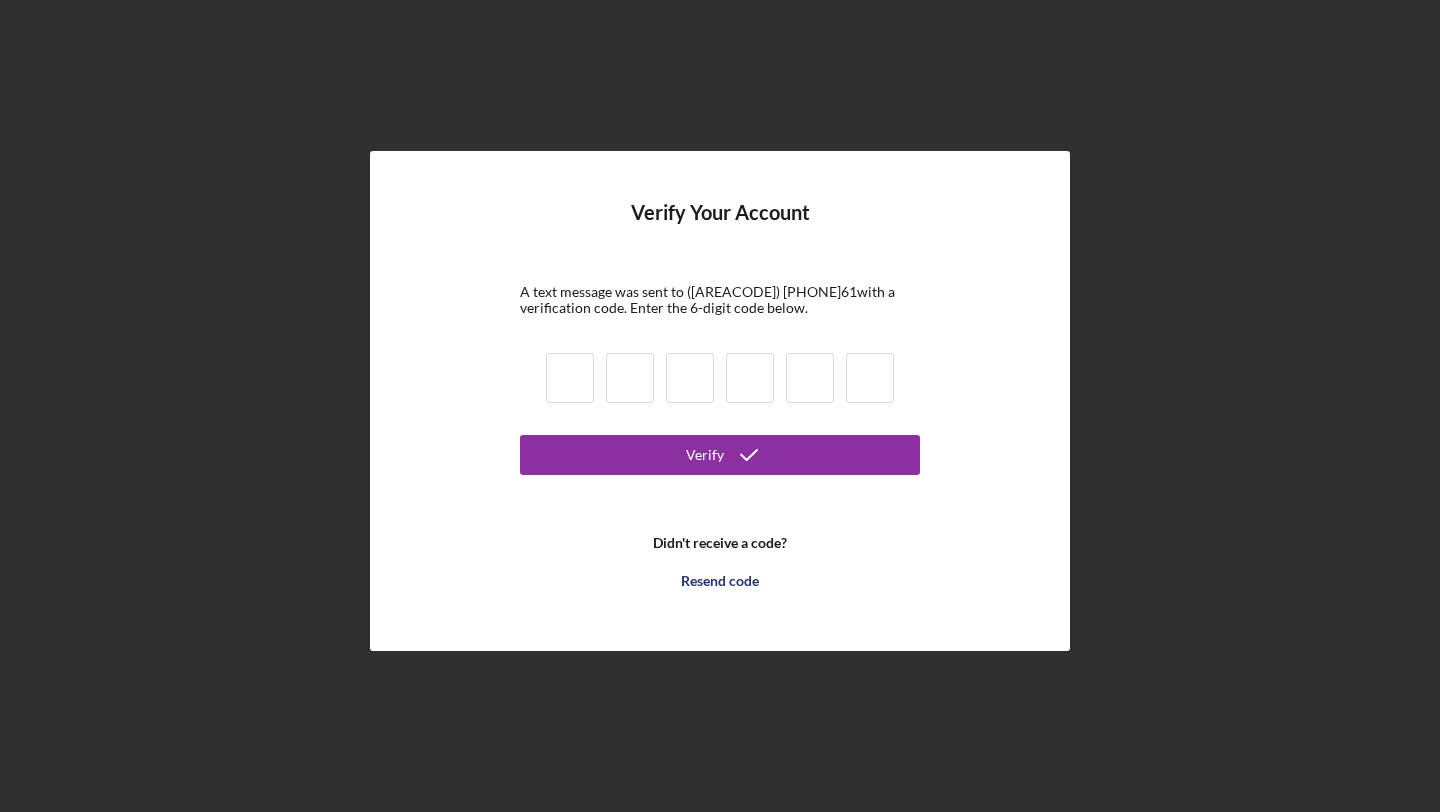 click at bounding box center (570, 378) 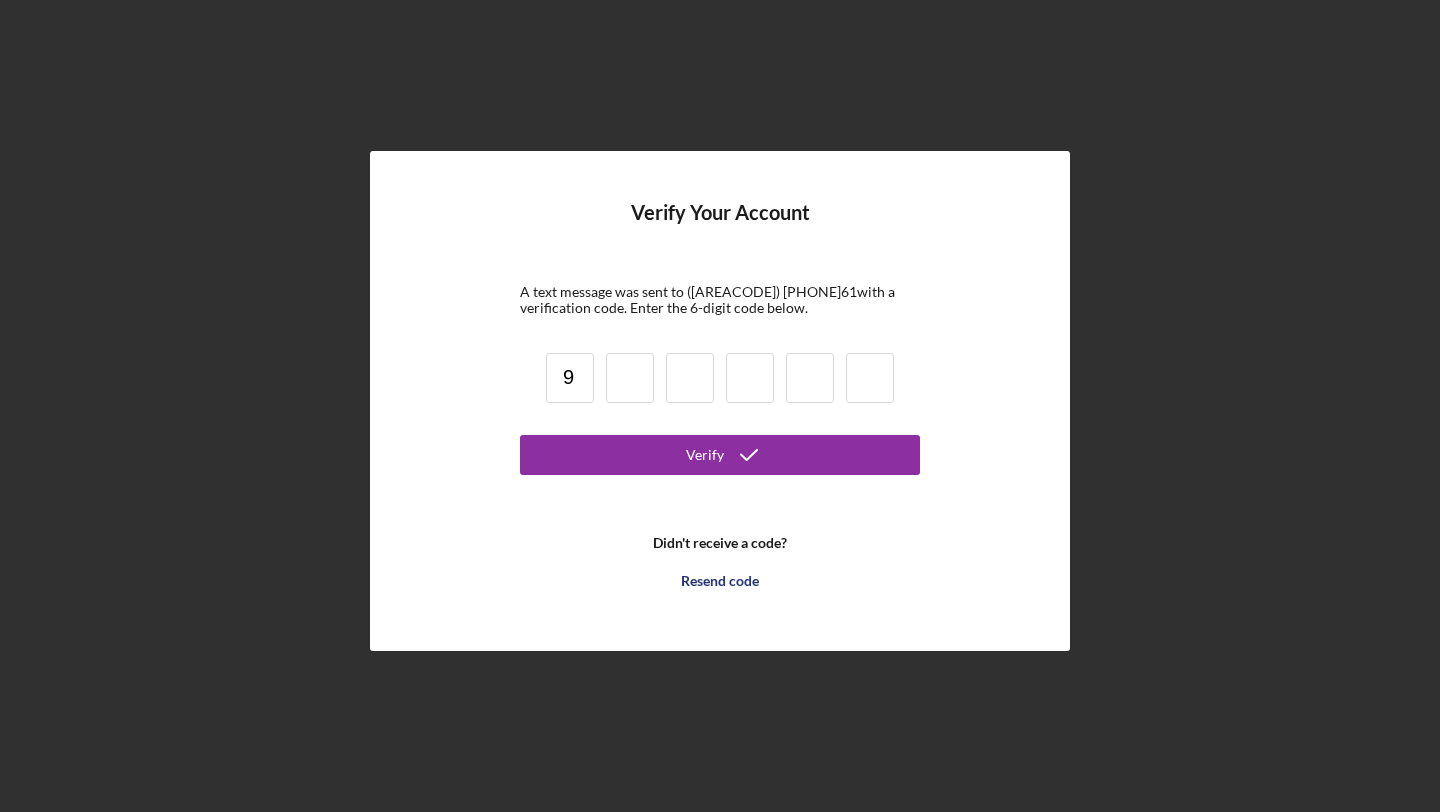 type on "9" 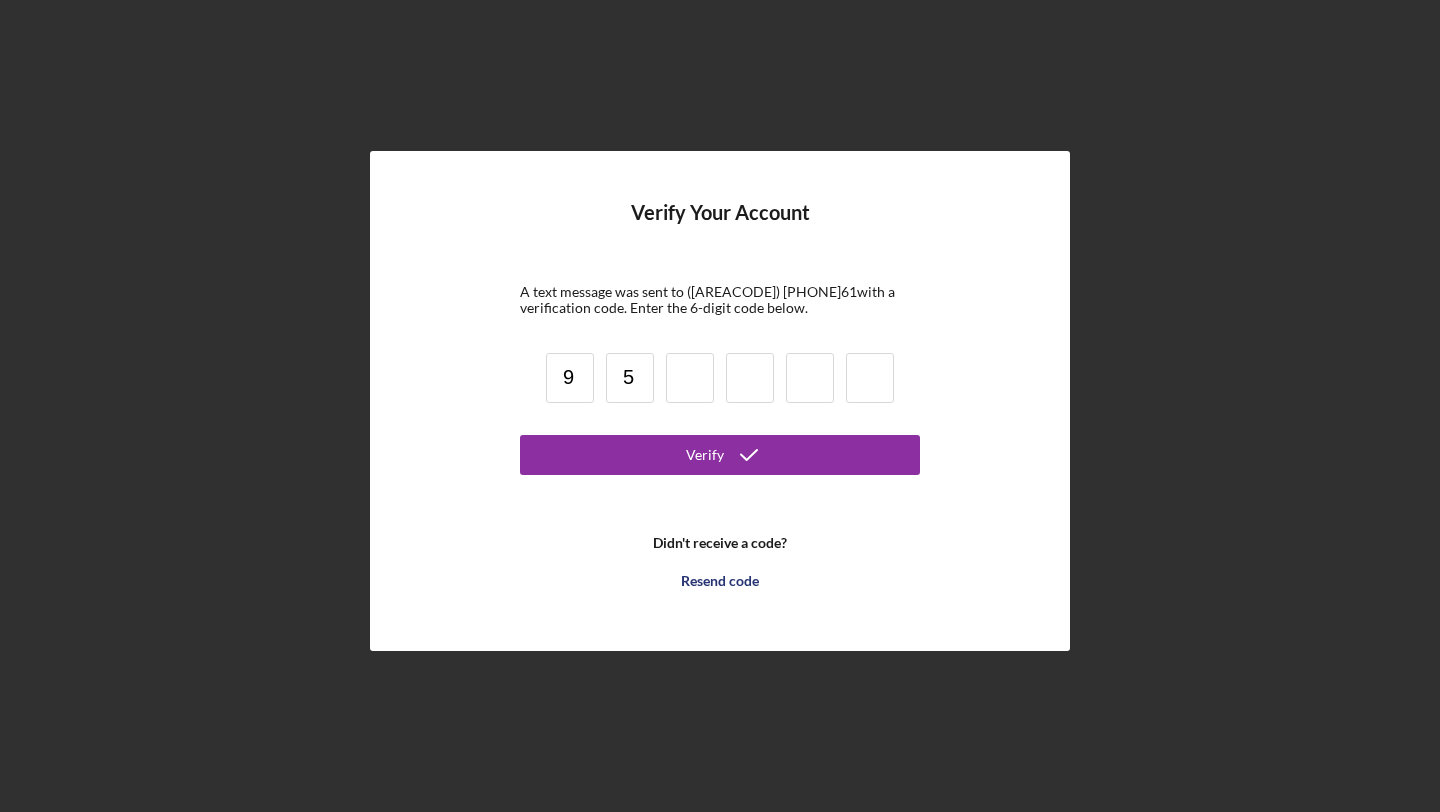 type on "5" 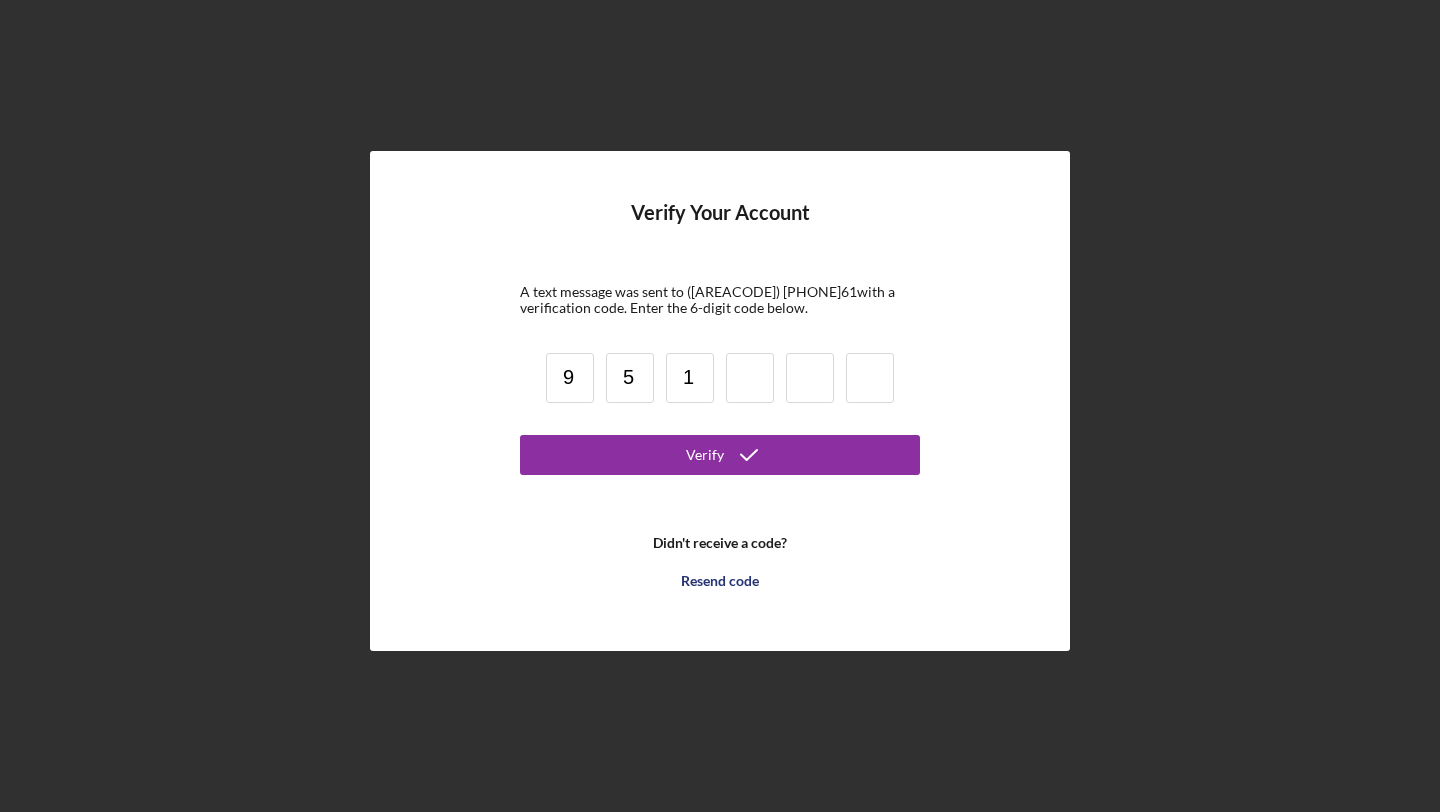 type on "1" 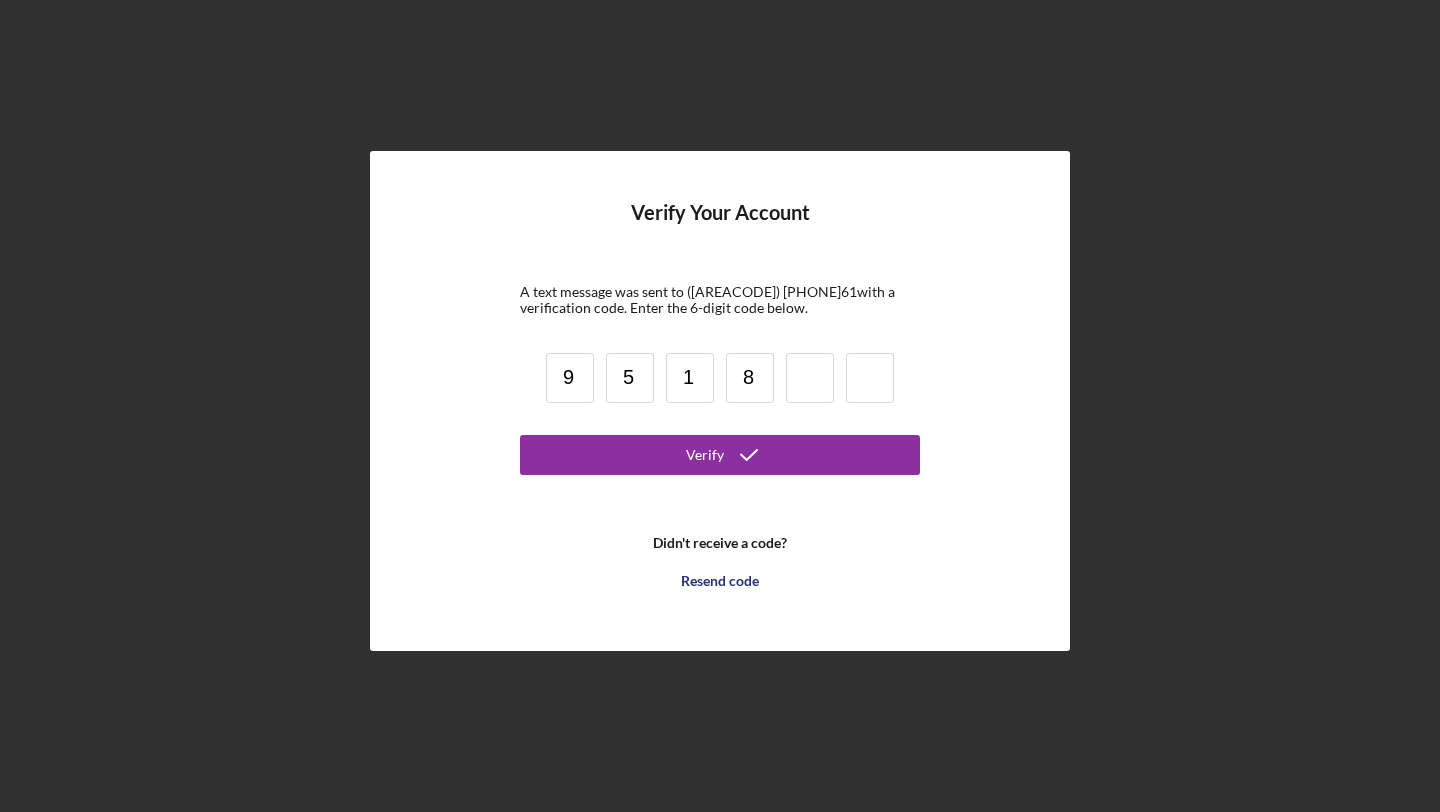 type on "8" 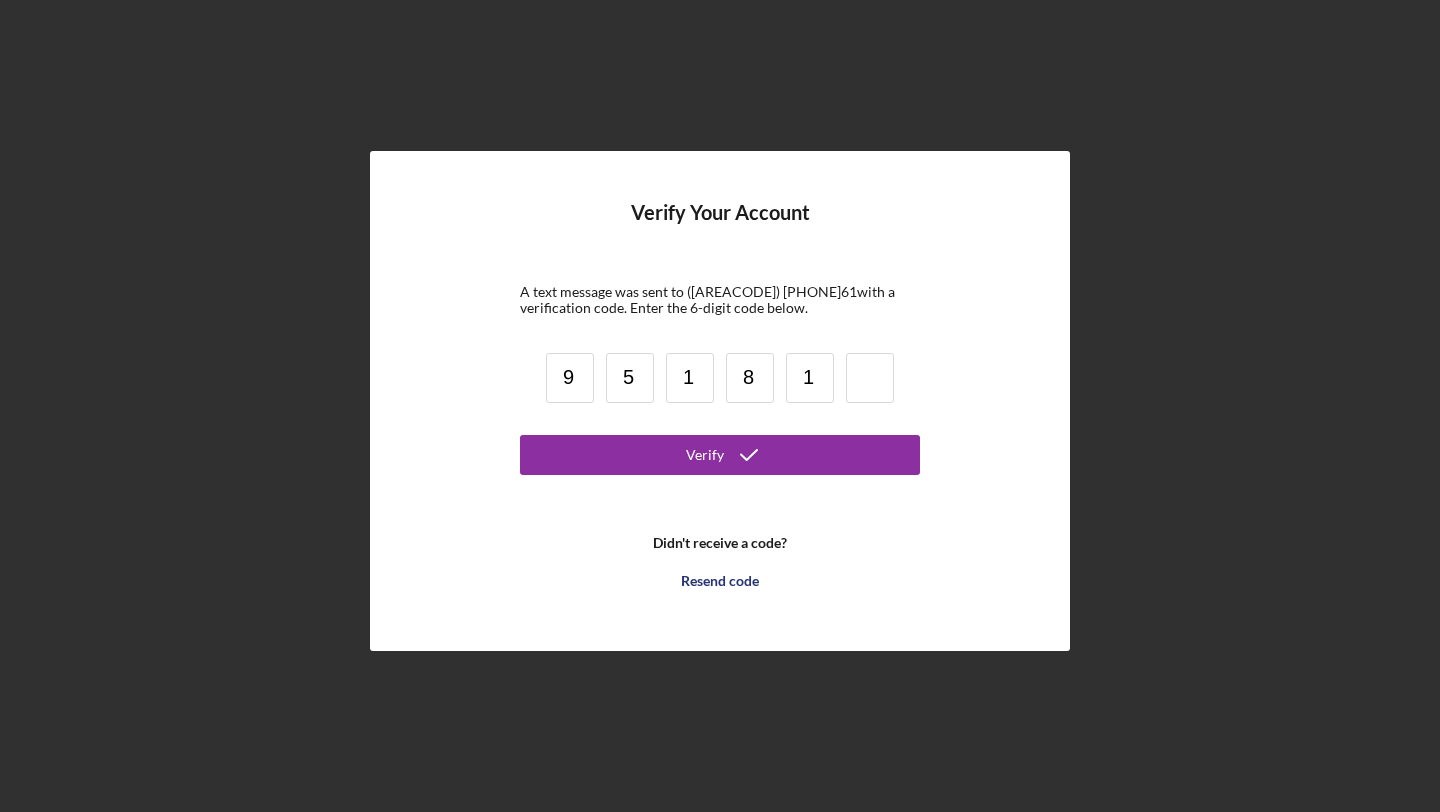 type on "1" 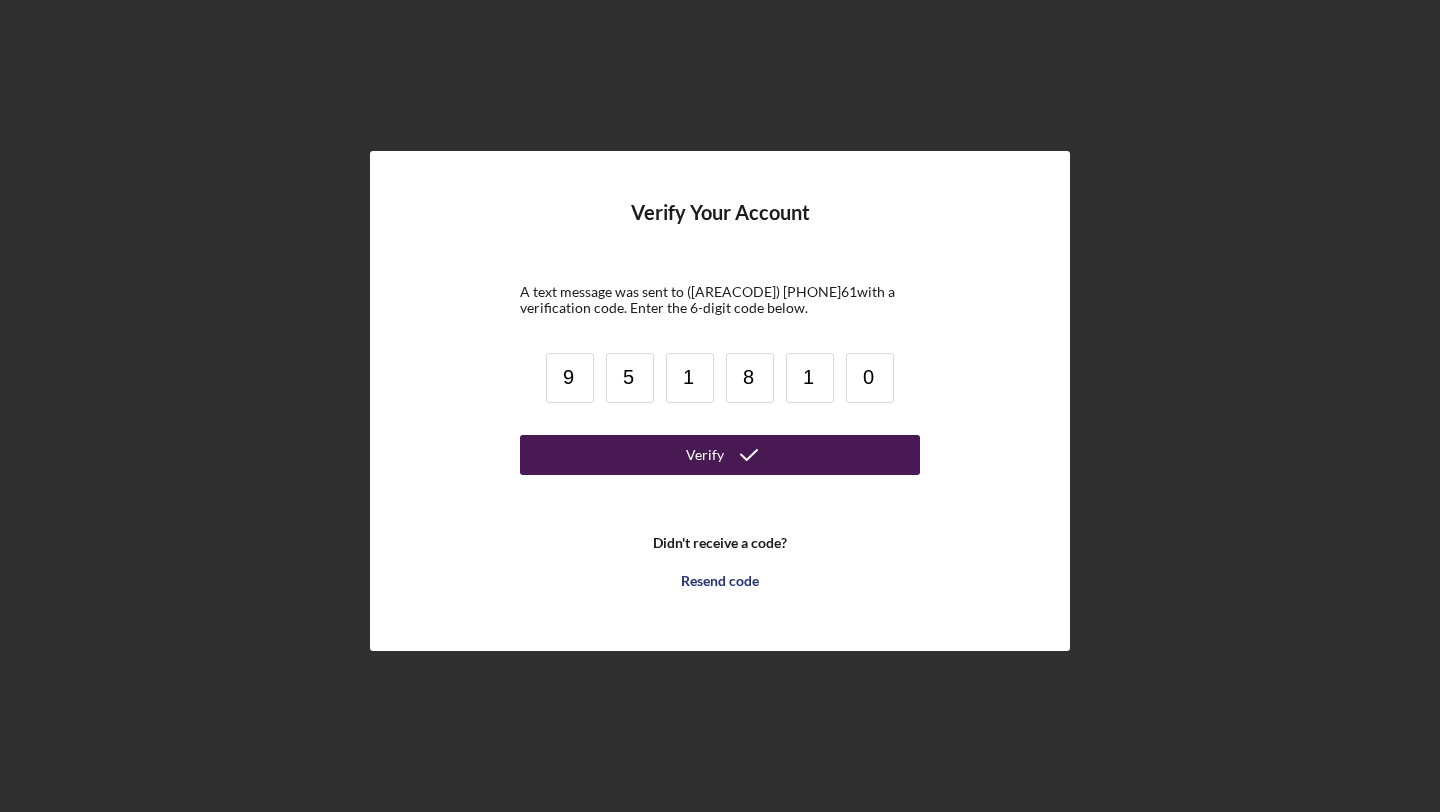 type on "0" 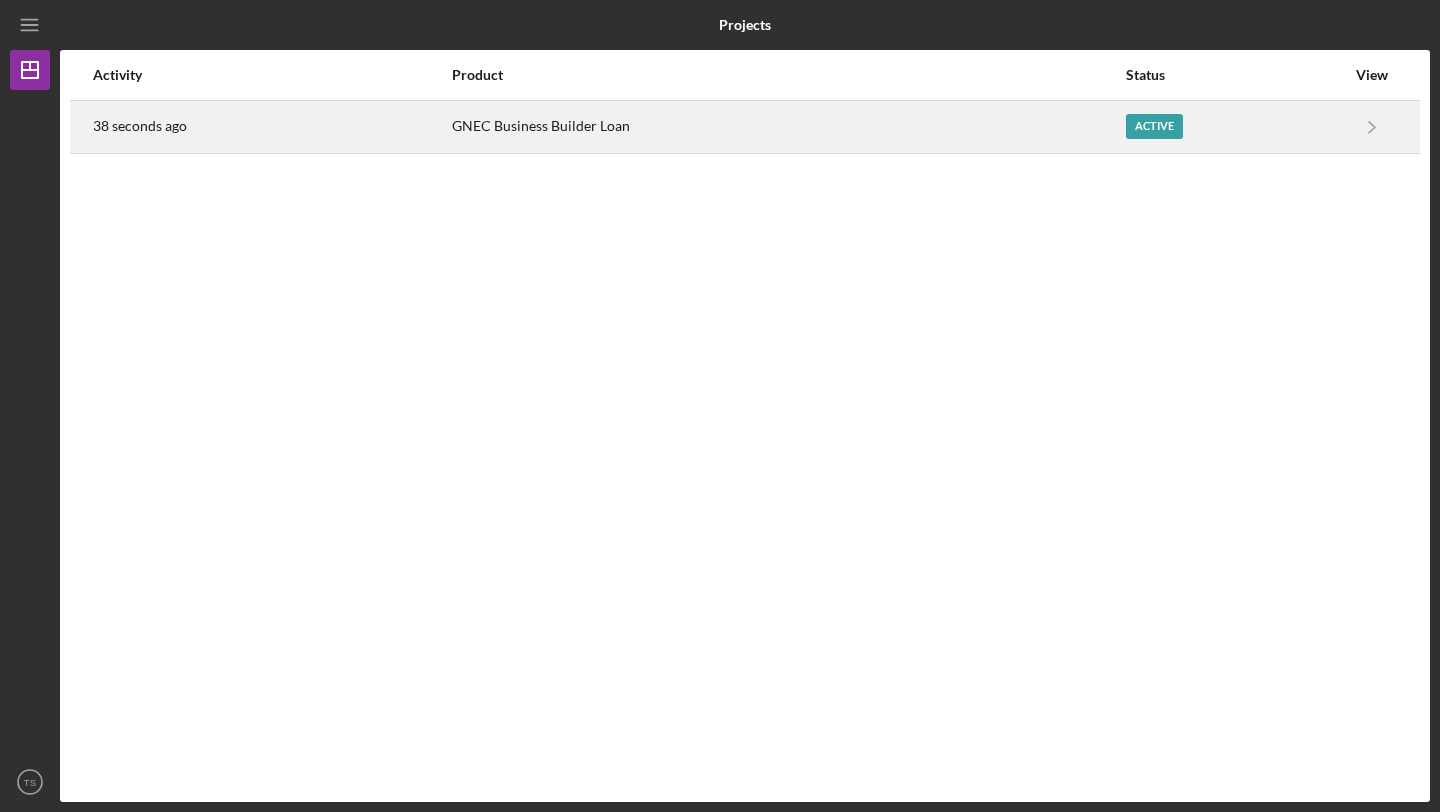 click on "Active" at bounding box center [1235, 127] 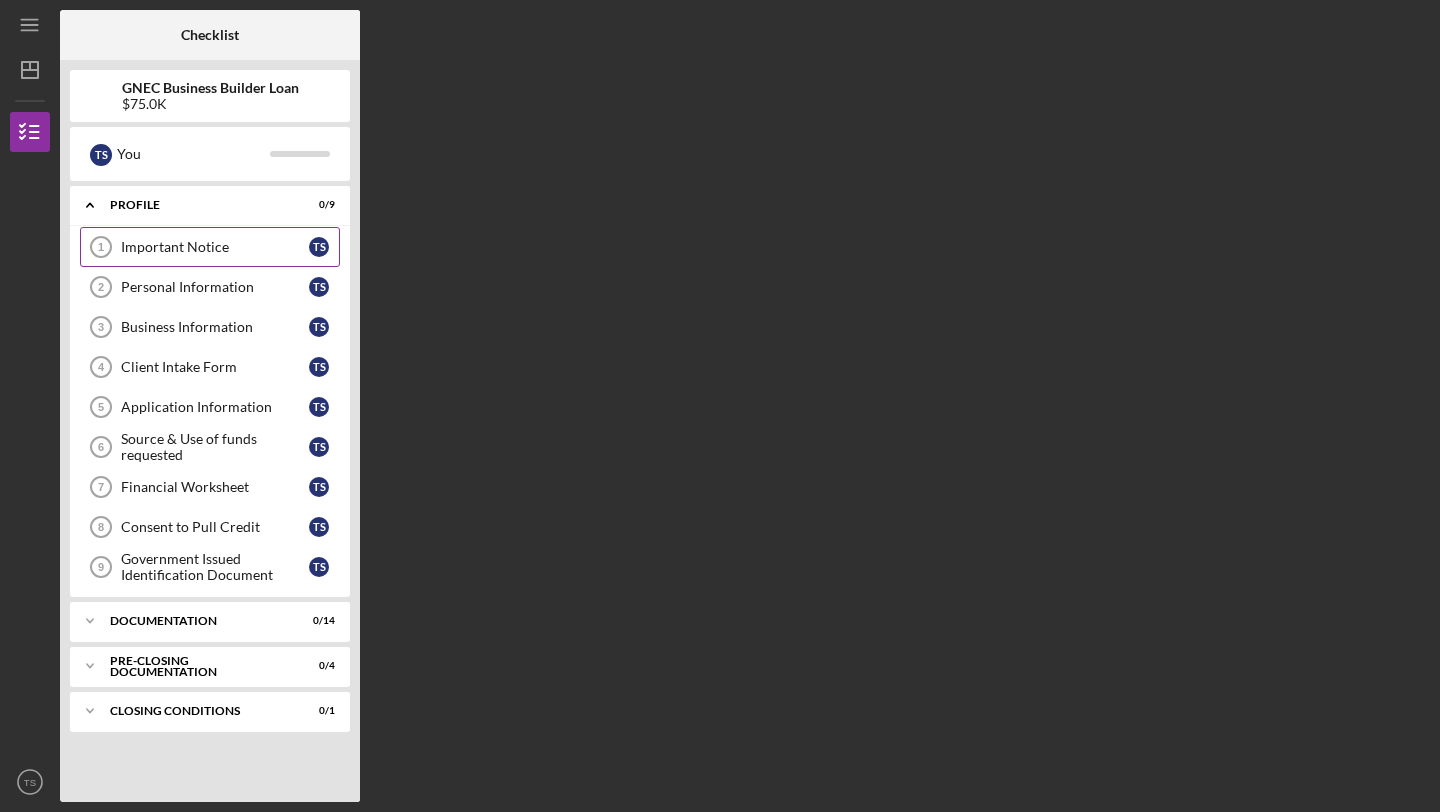 click on "Important Notice" at bounding box center [215, 247] 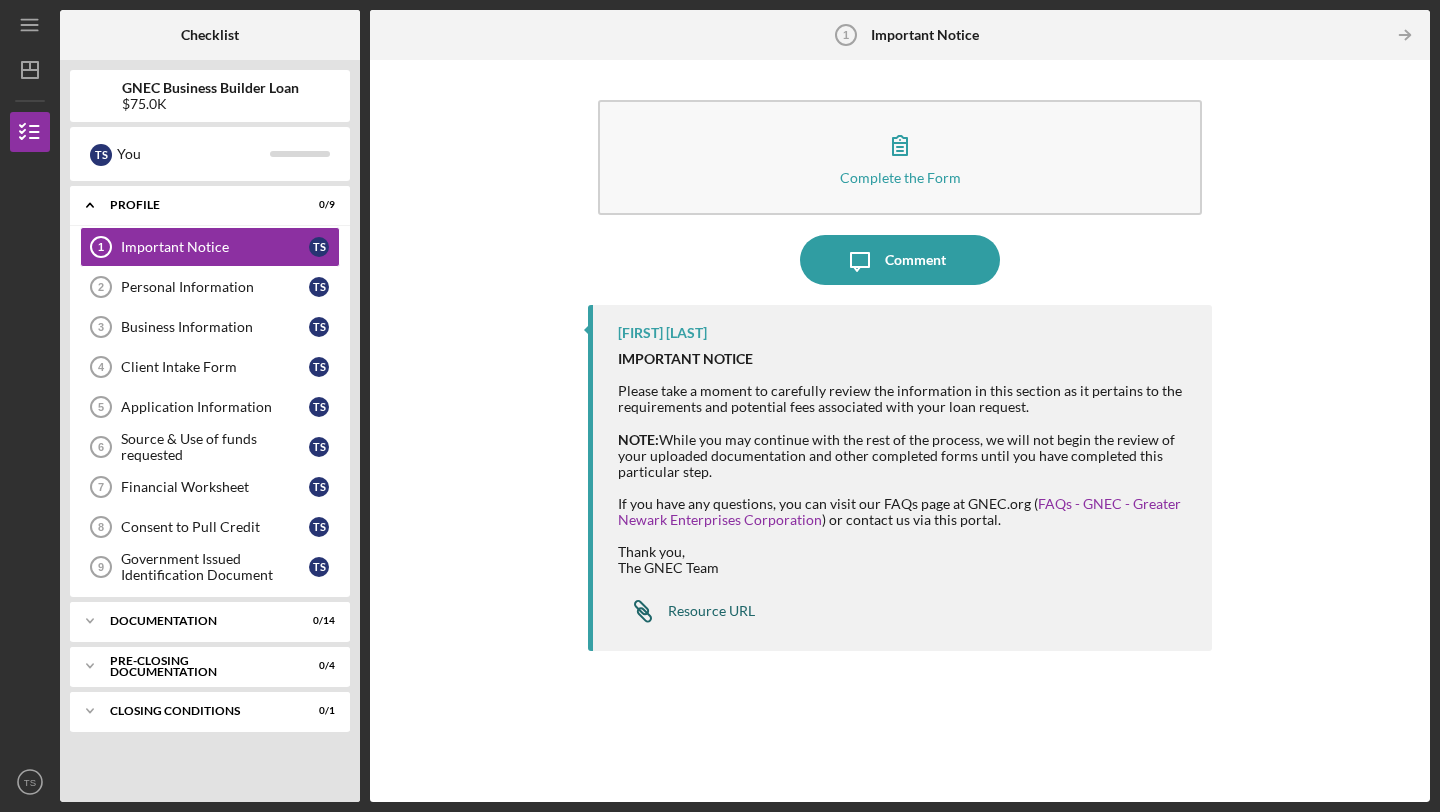 click on "Resource URL" at bounding box center (711, 611) 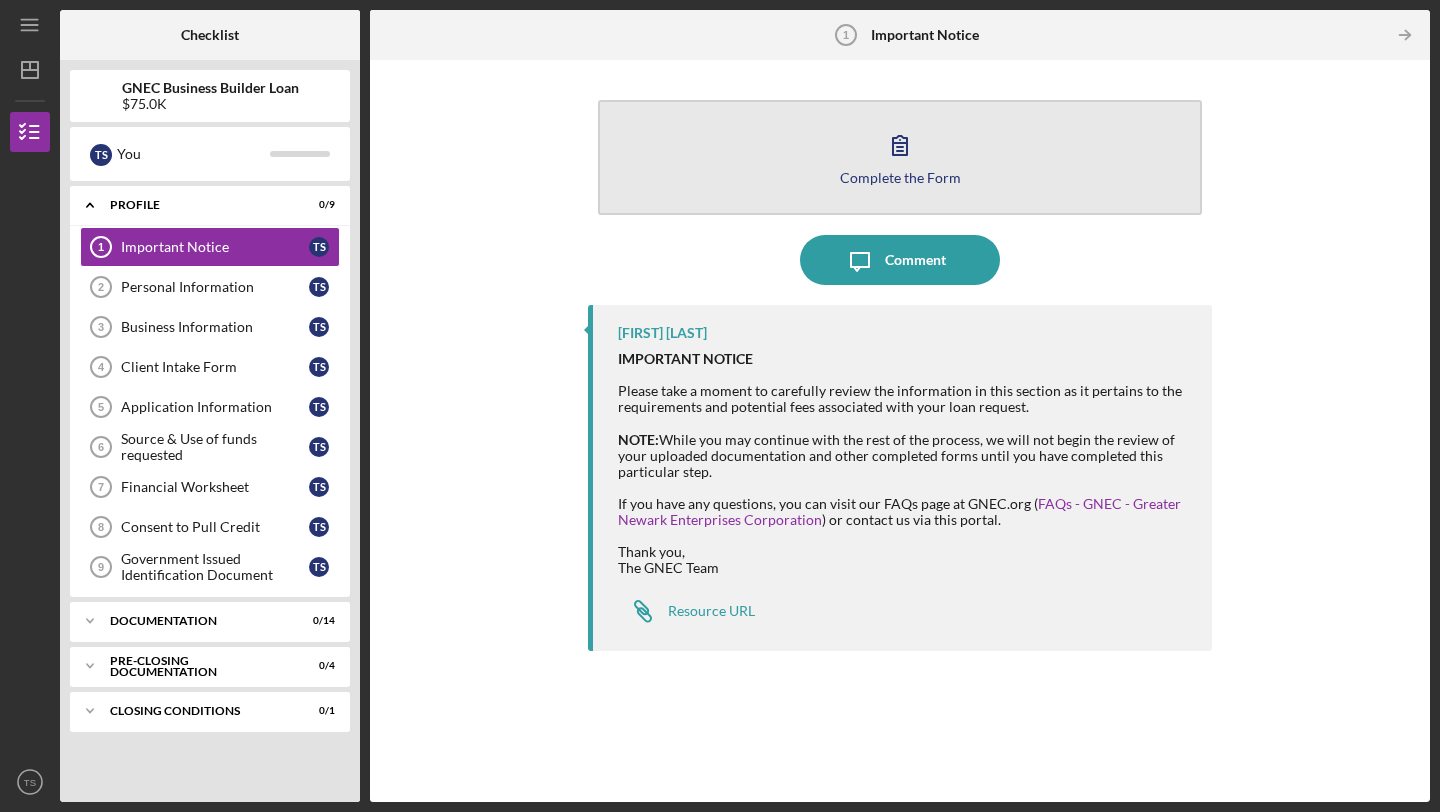 click on "Complete the Form" at bounding box center [900, 177] 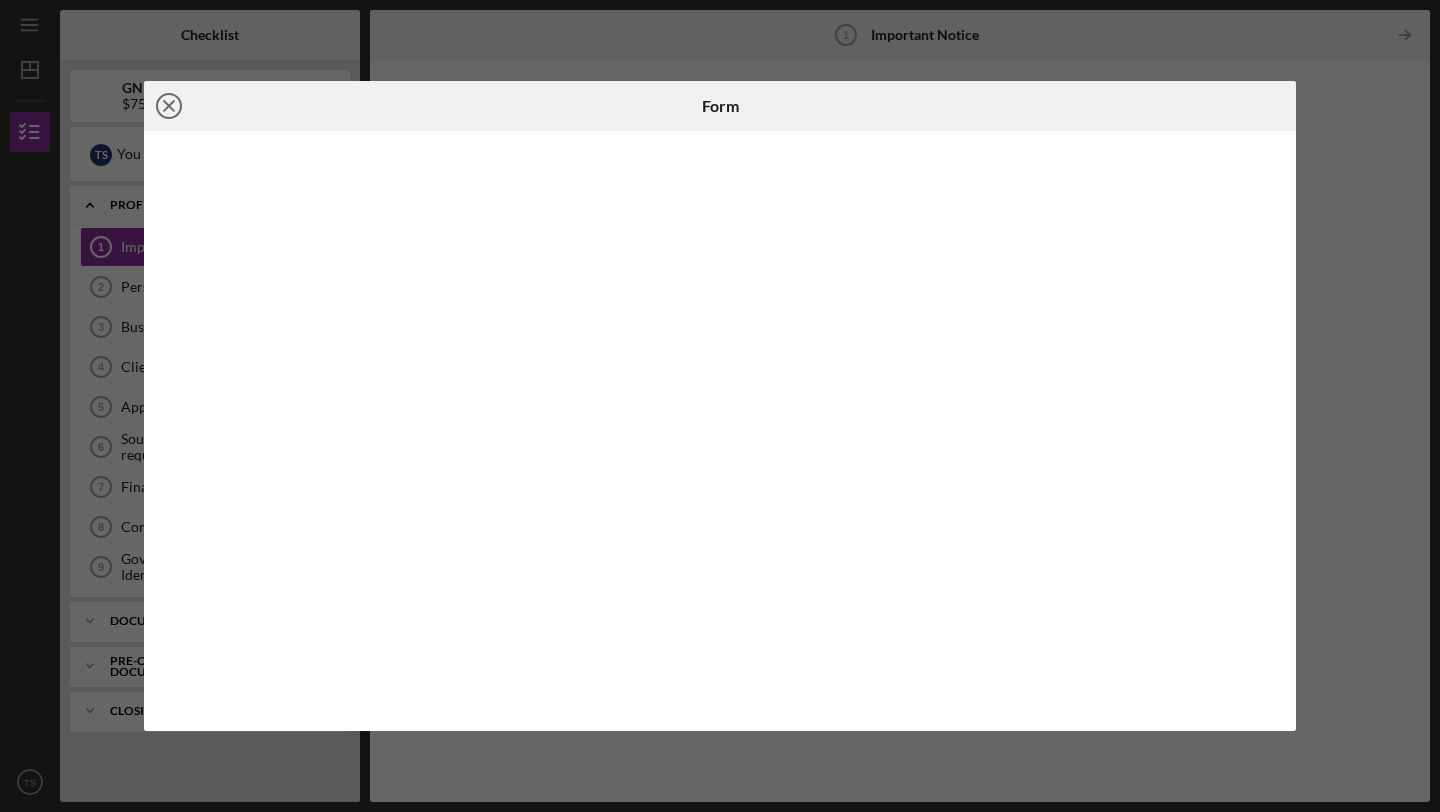click on "Icon/Close" 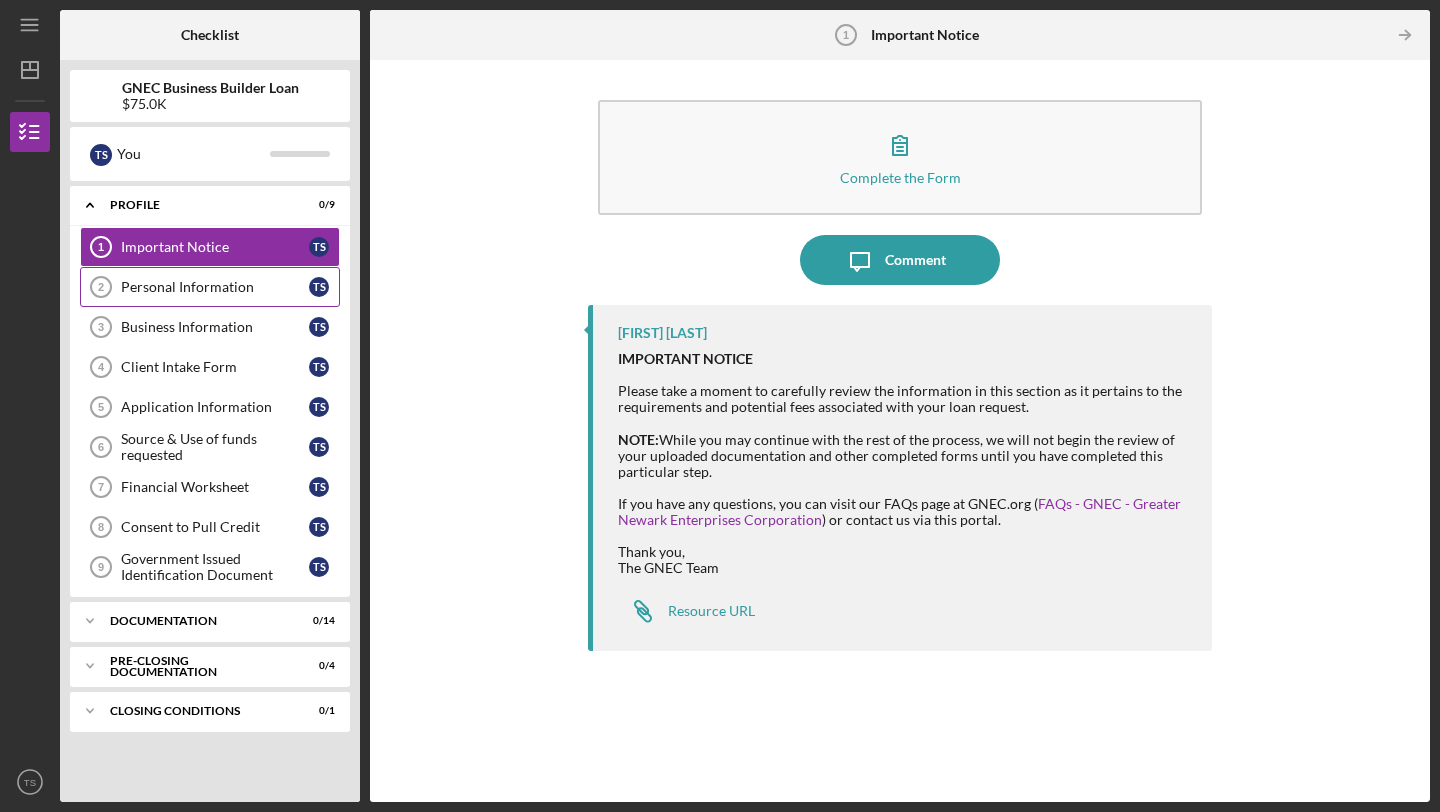 click on "Personal Information" at bounding box center [215, 287] 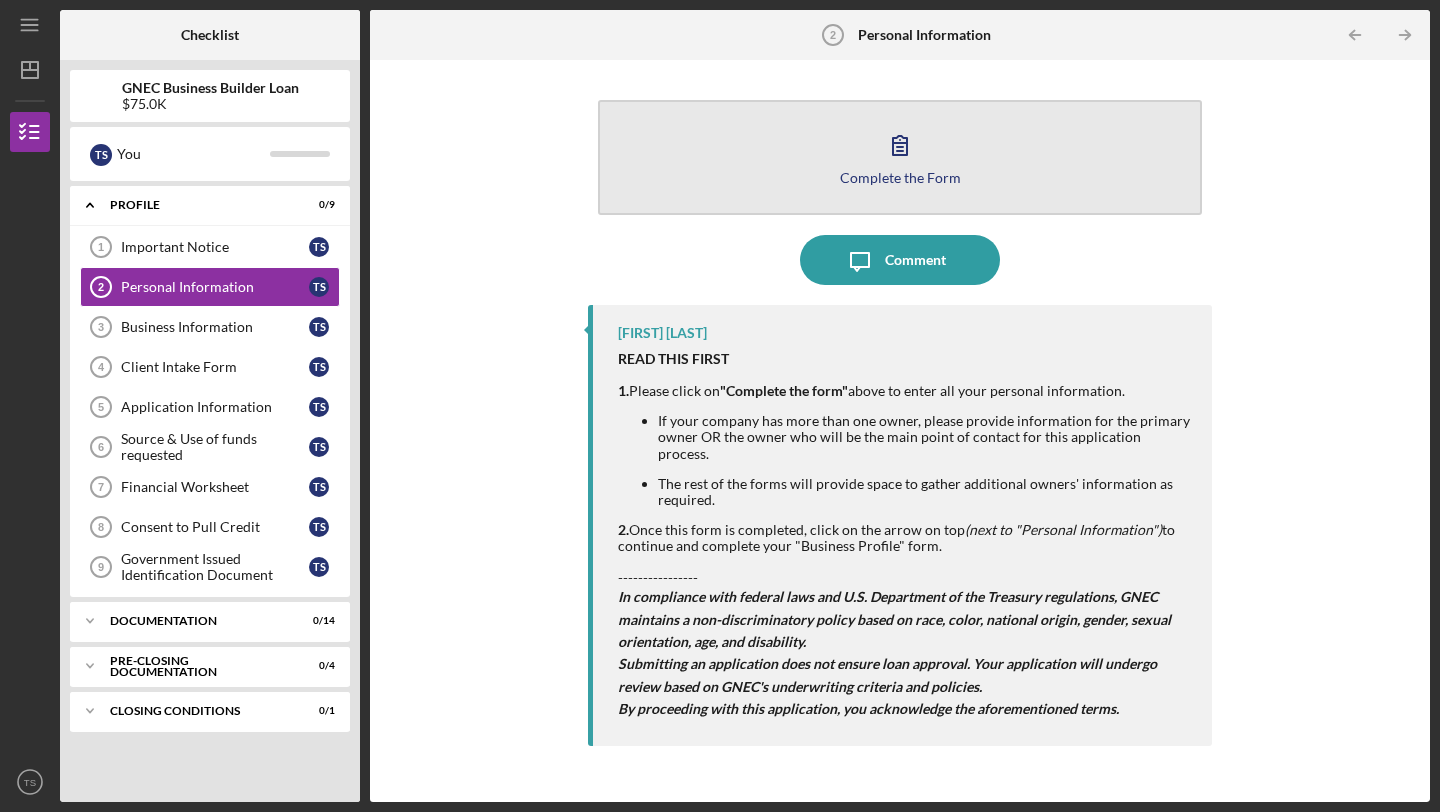 click 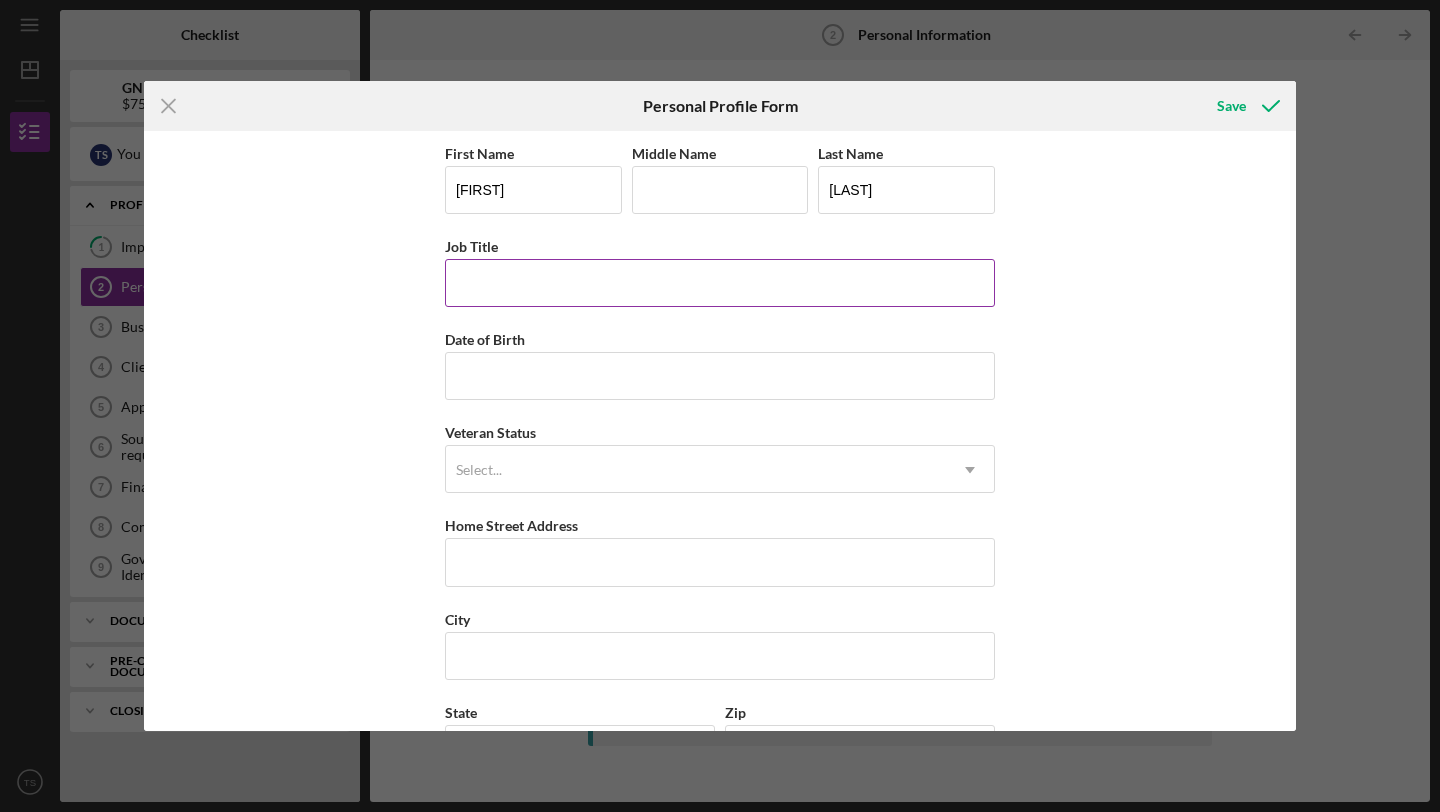 click on "Job Title" at bounding box center [720, 283] 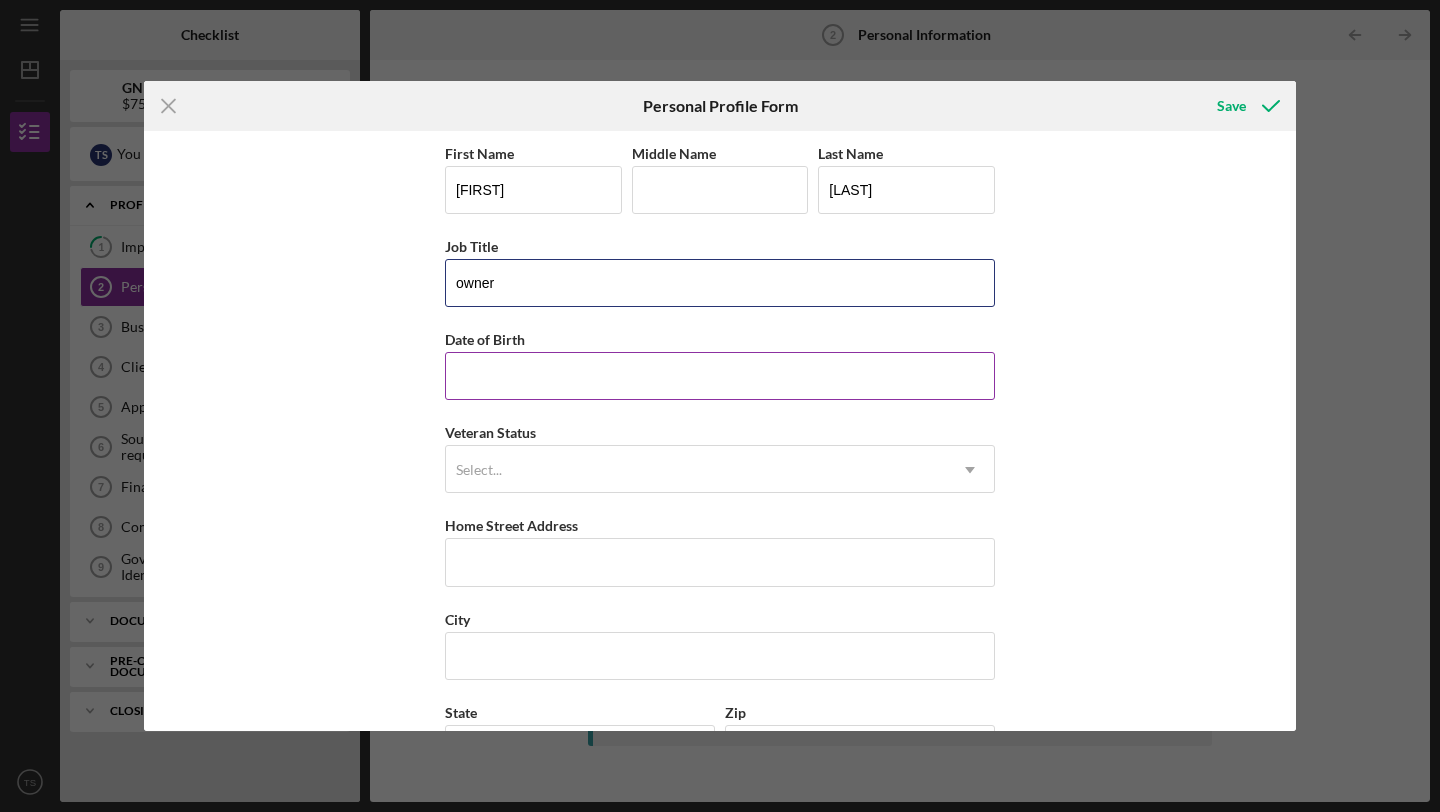 type on "owner" 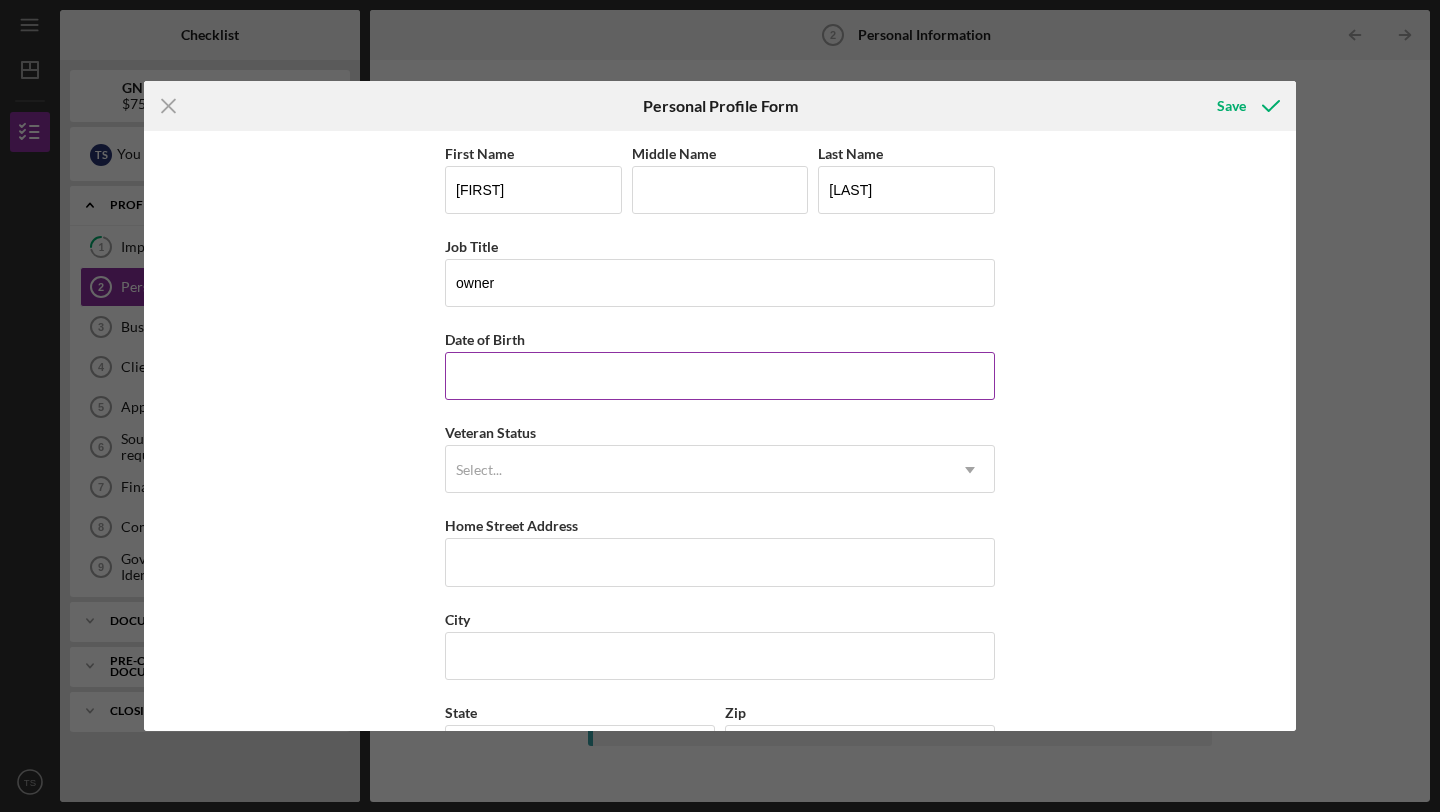 click on "Date of Birth" at bounding box center (720, 376) 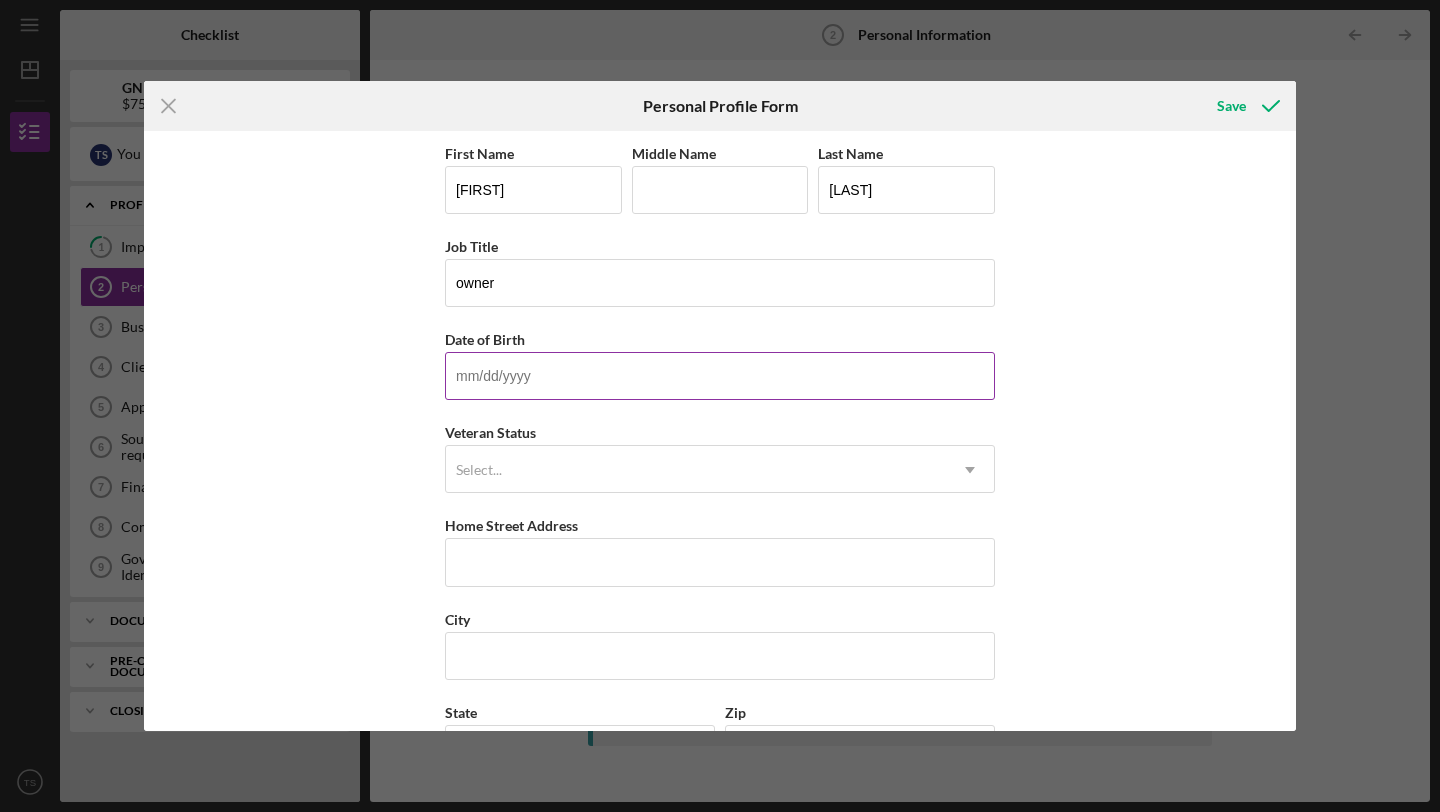 type on "[DATE]" 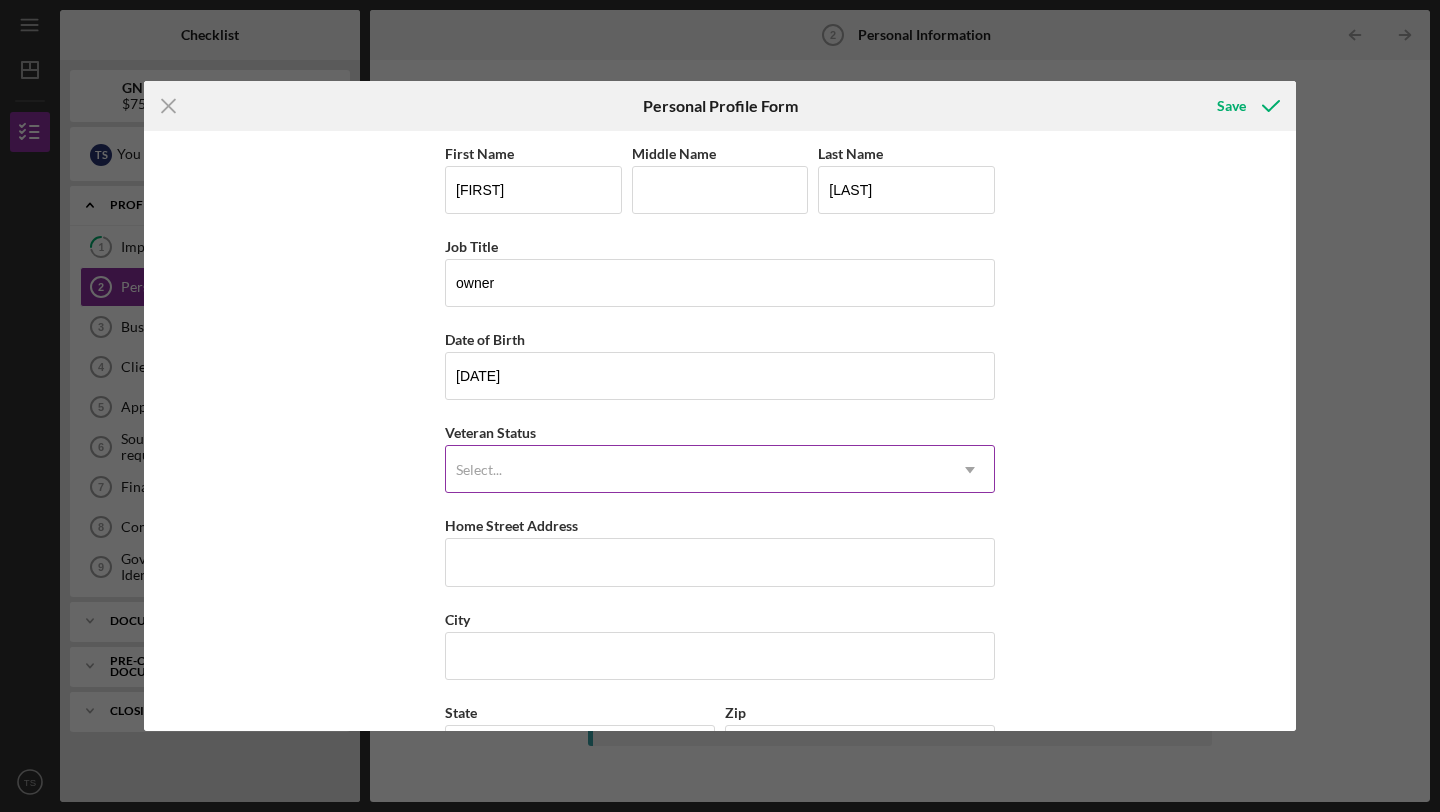 click on "Select..." at bounding box center [696, 470] 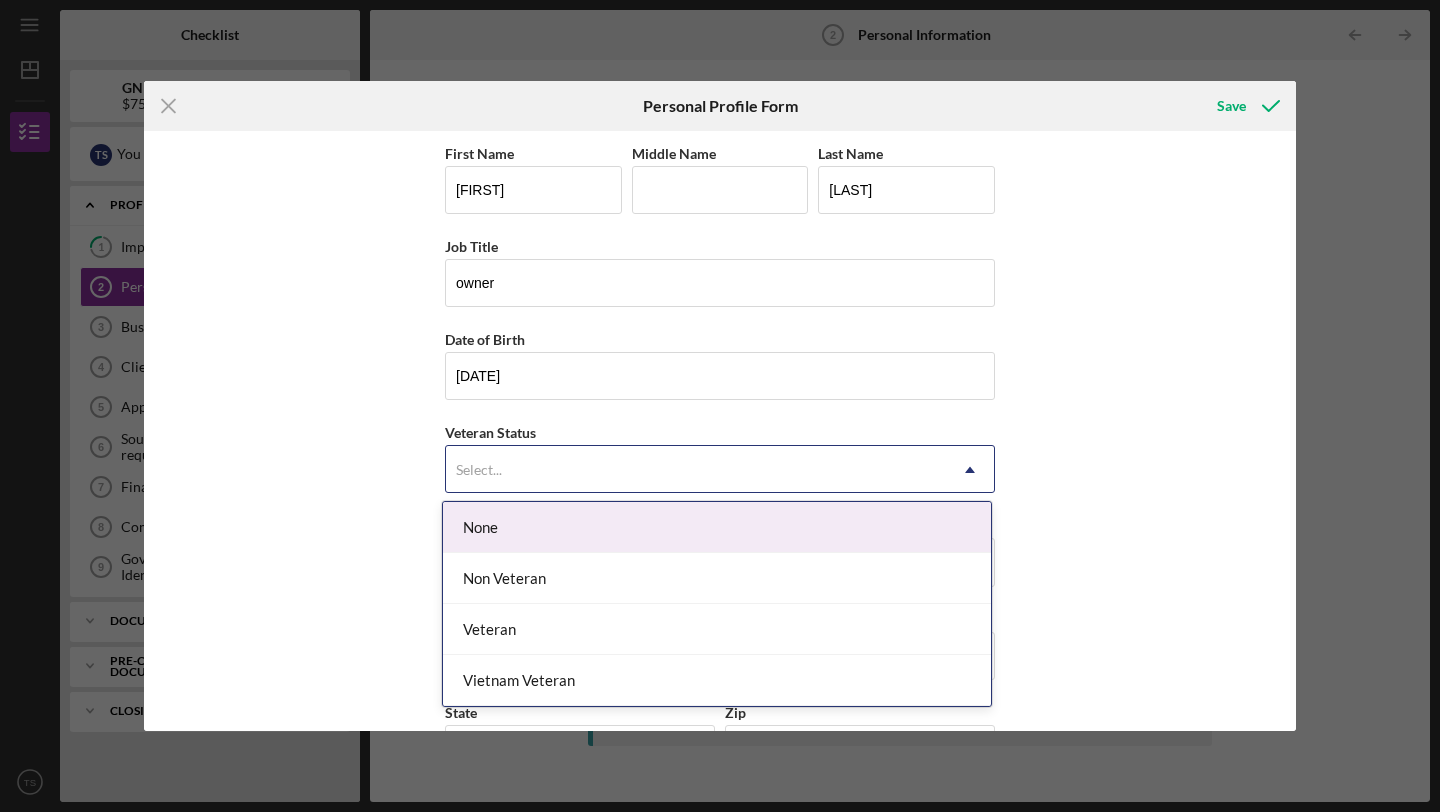 click on "None" at bounding box center (717, 527) 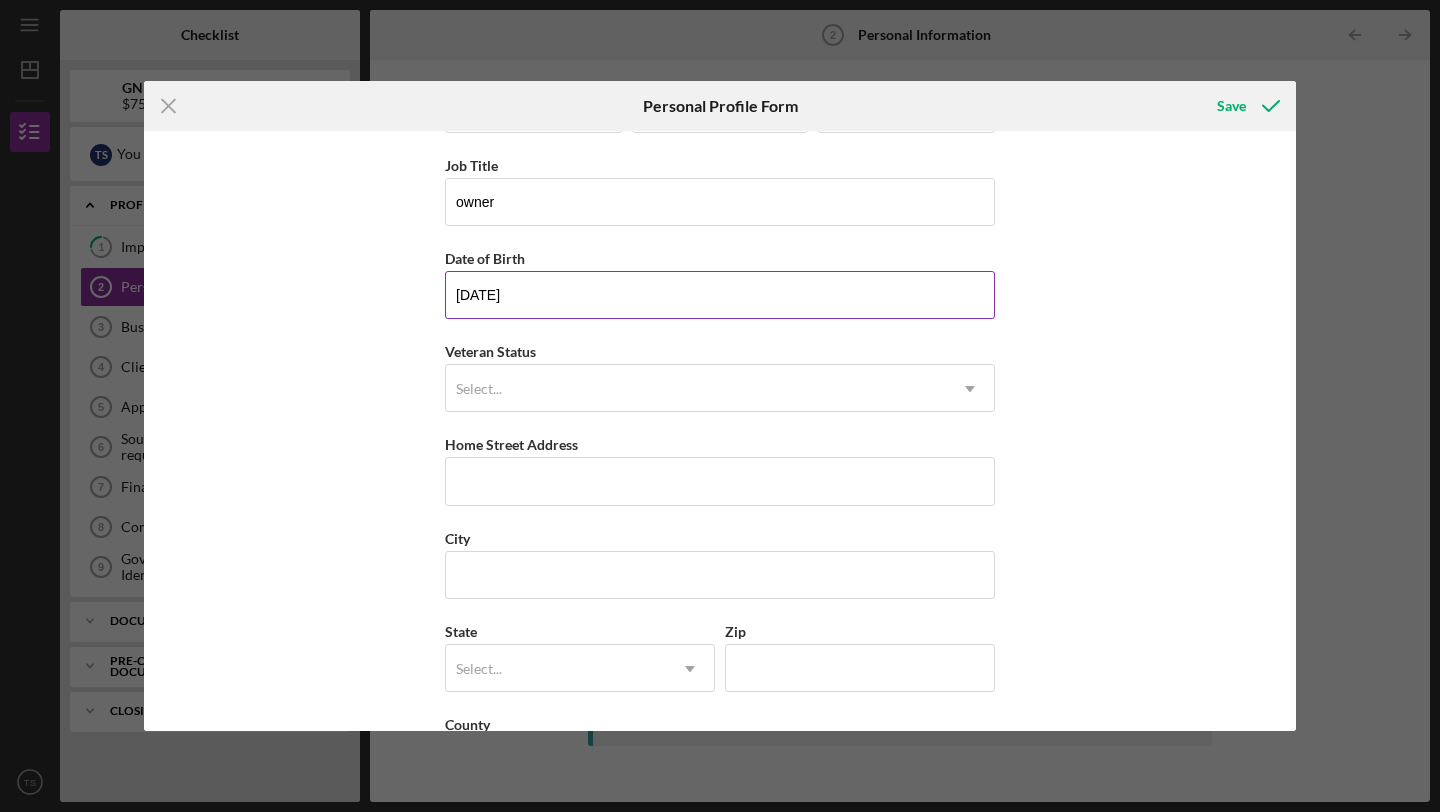 scroll, scrollTop: 165, scrollLeft: 0, axis: vertical 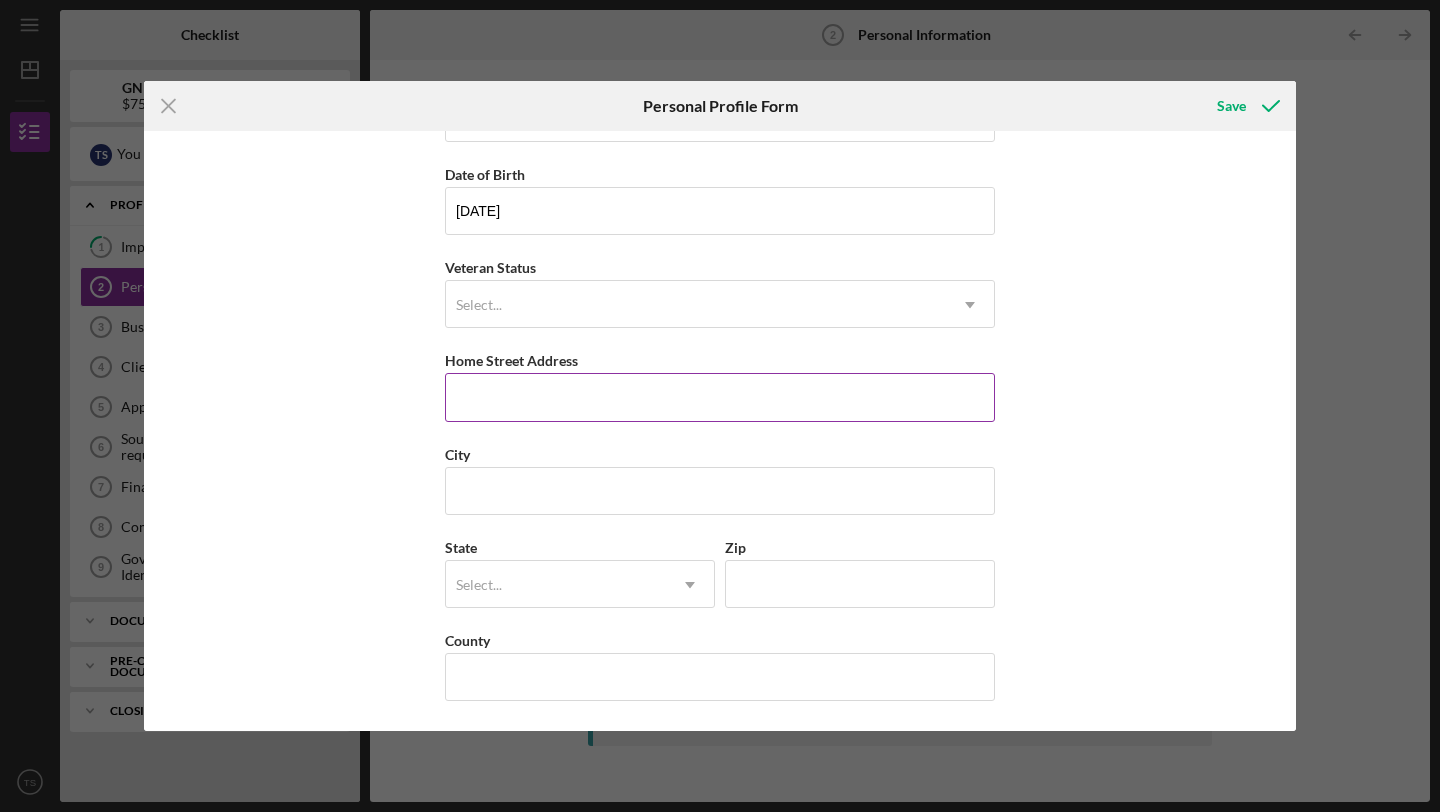 click on "Home Street Address" at bounding box center (720, 397) 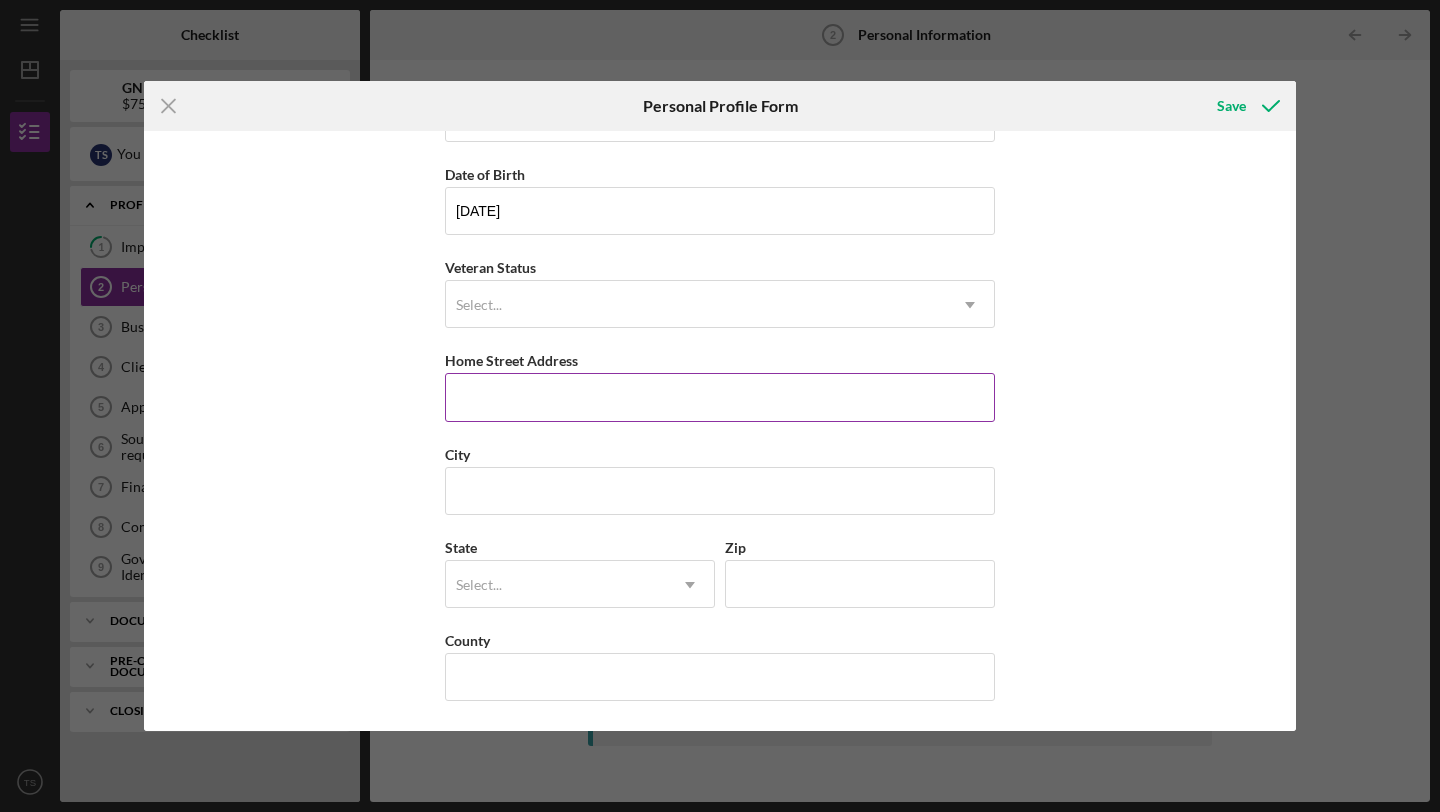 type on "[NUMBER] [STREET], apt [APT]" 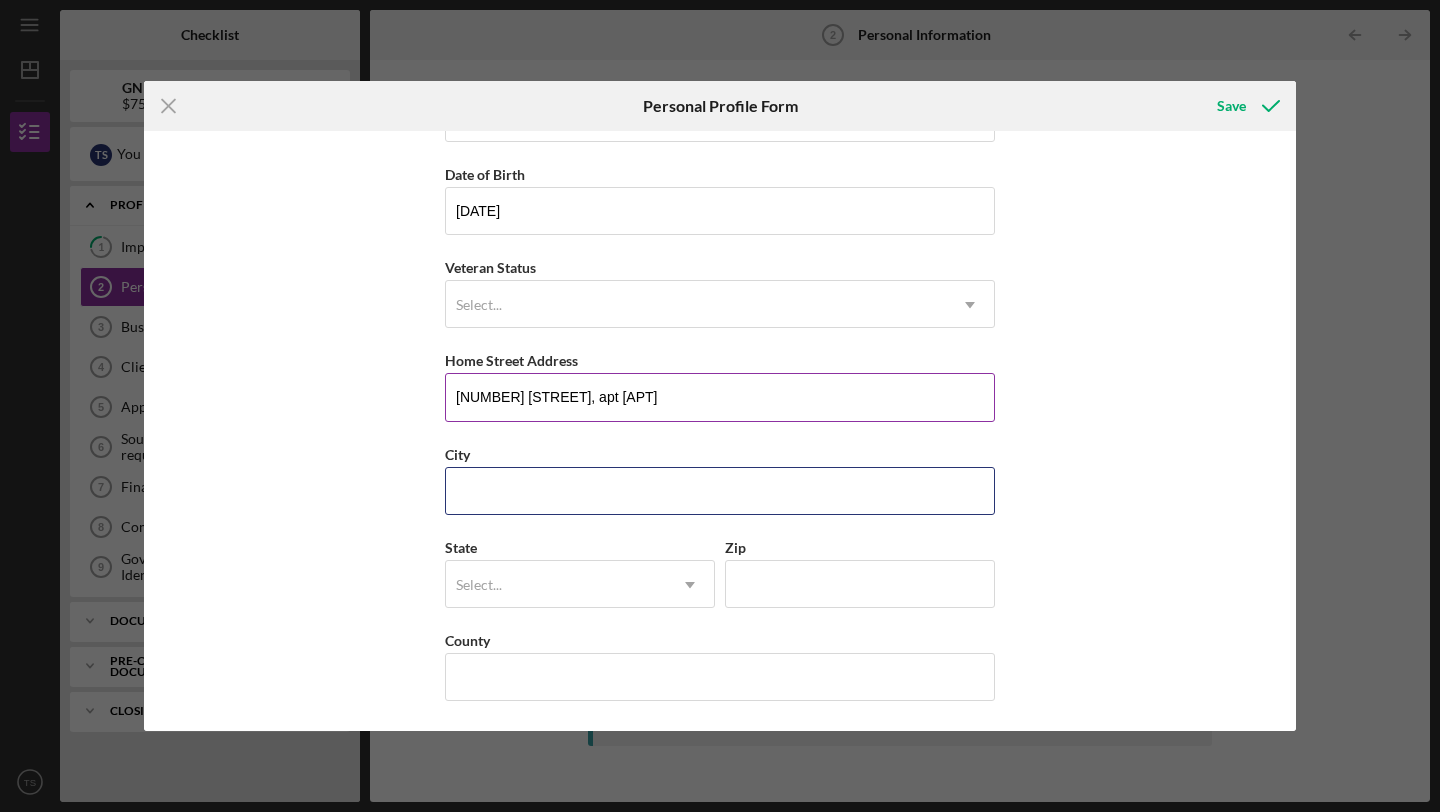 type on "[CITY]" 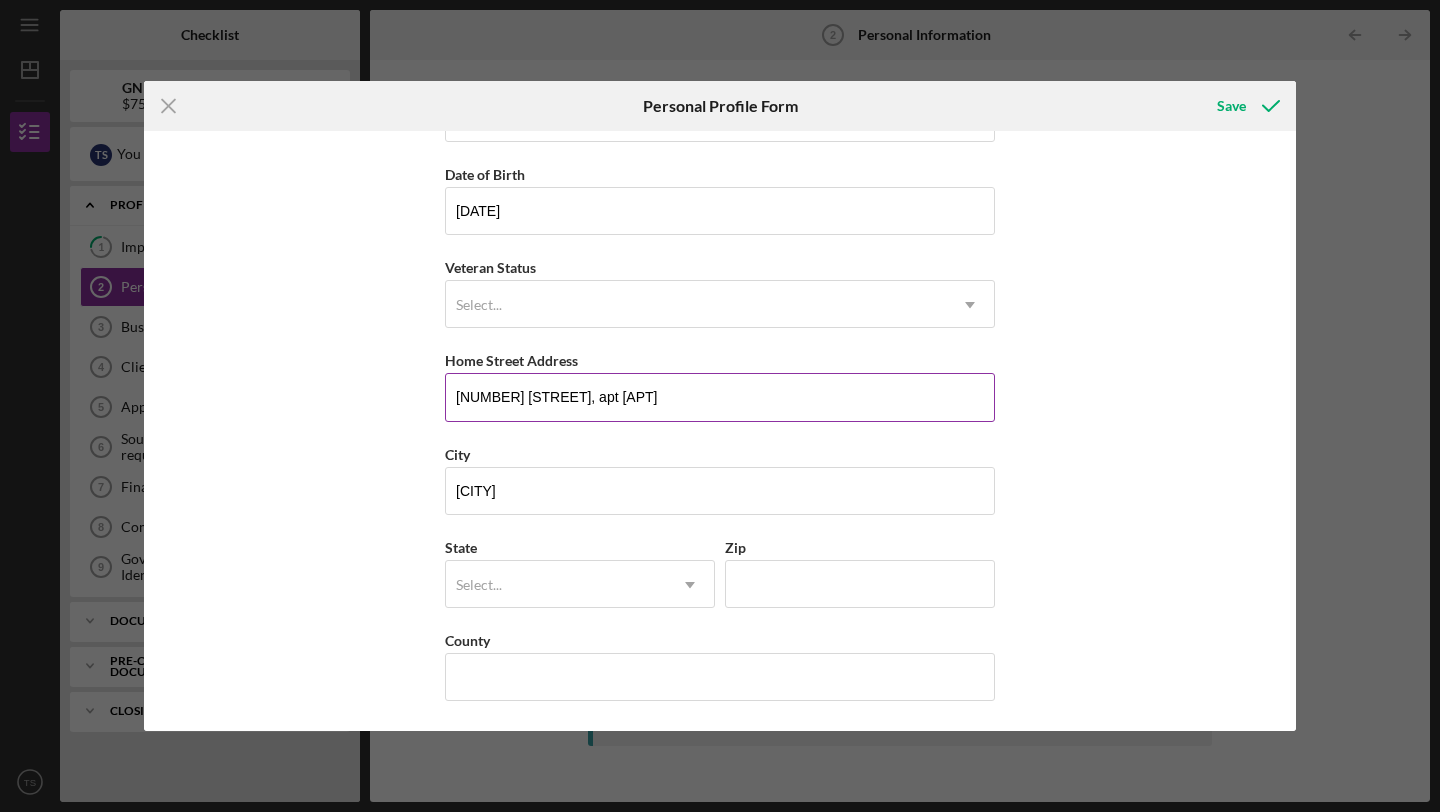 type on "NJ" 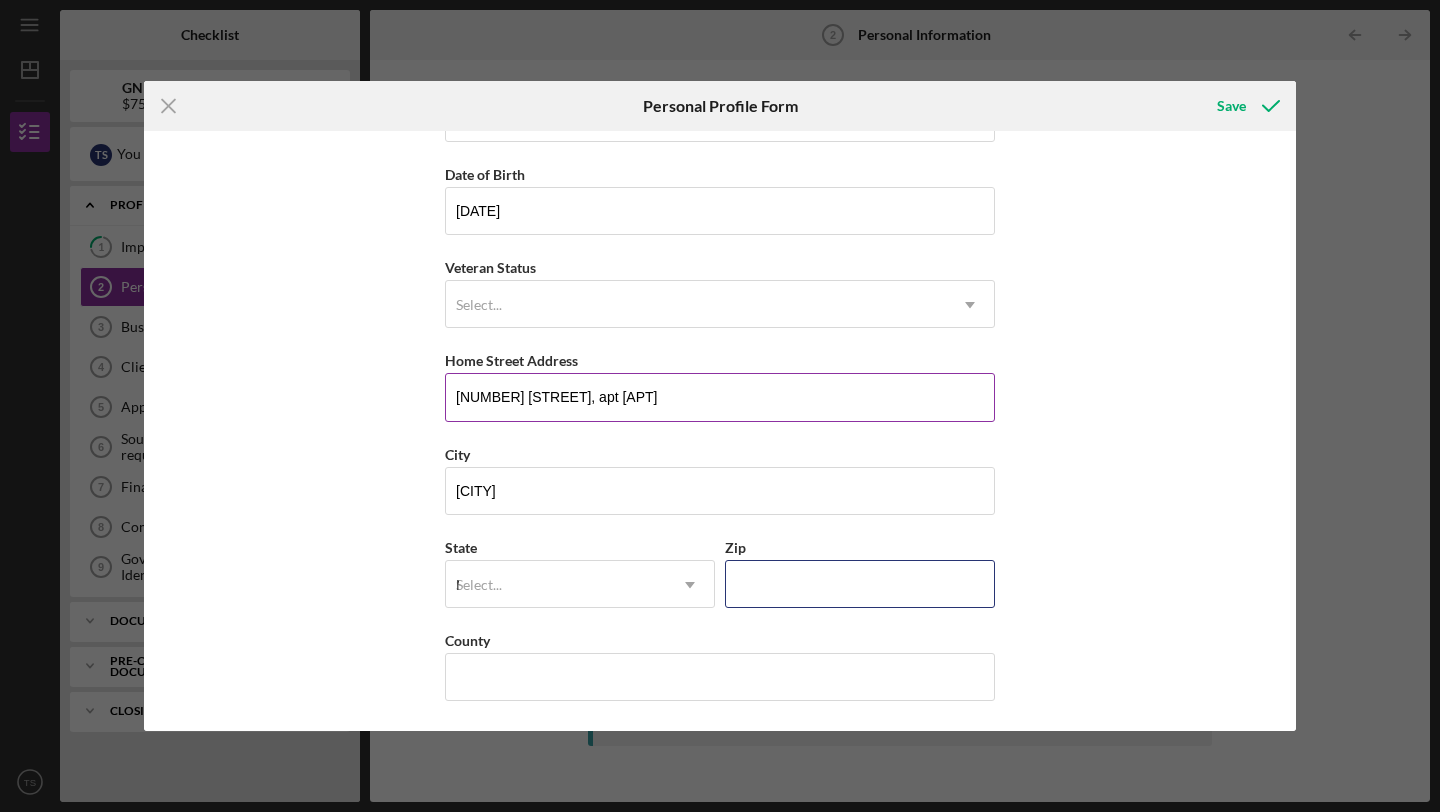 type on "[ZIP]" 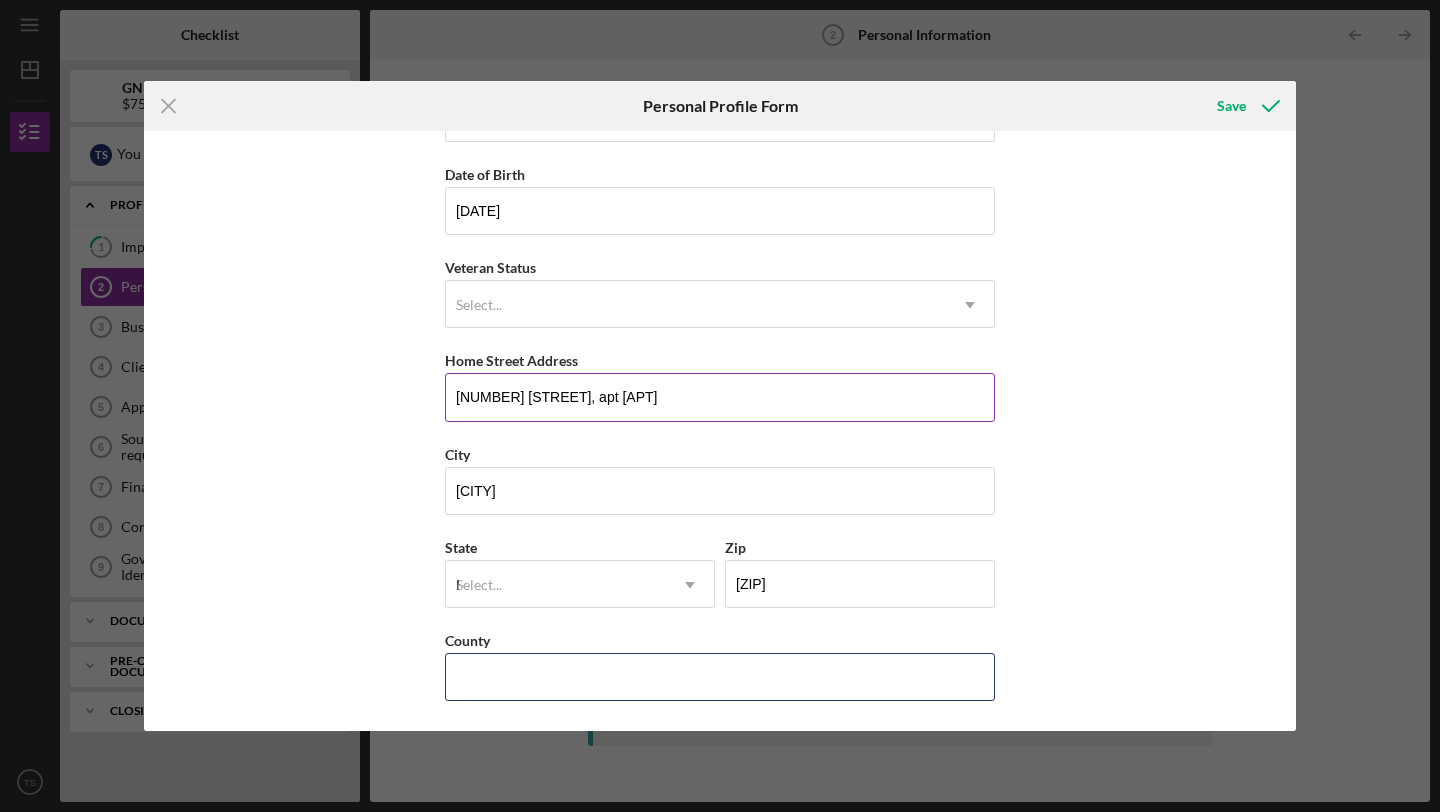 type on "United States" 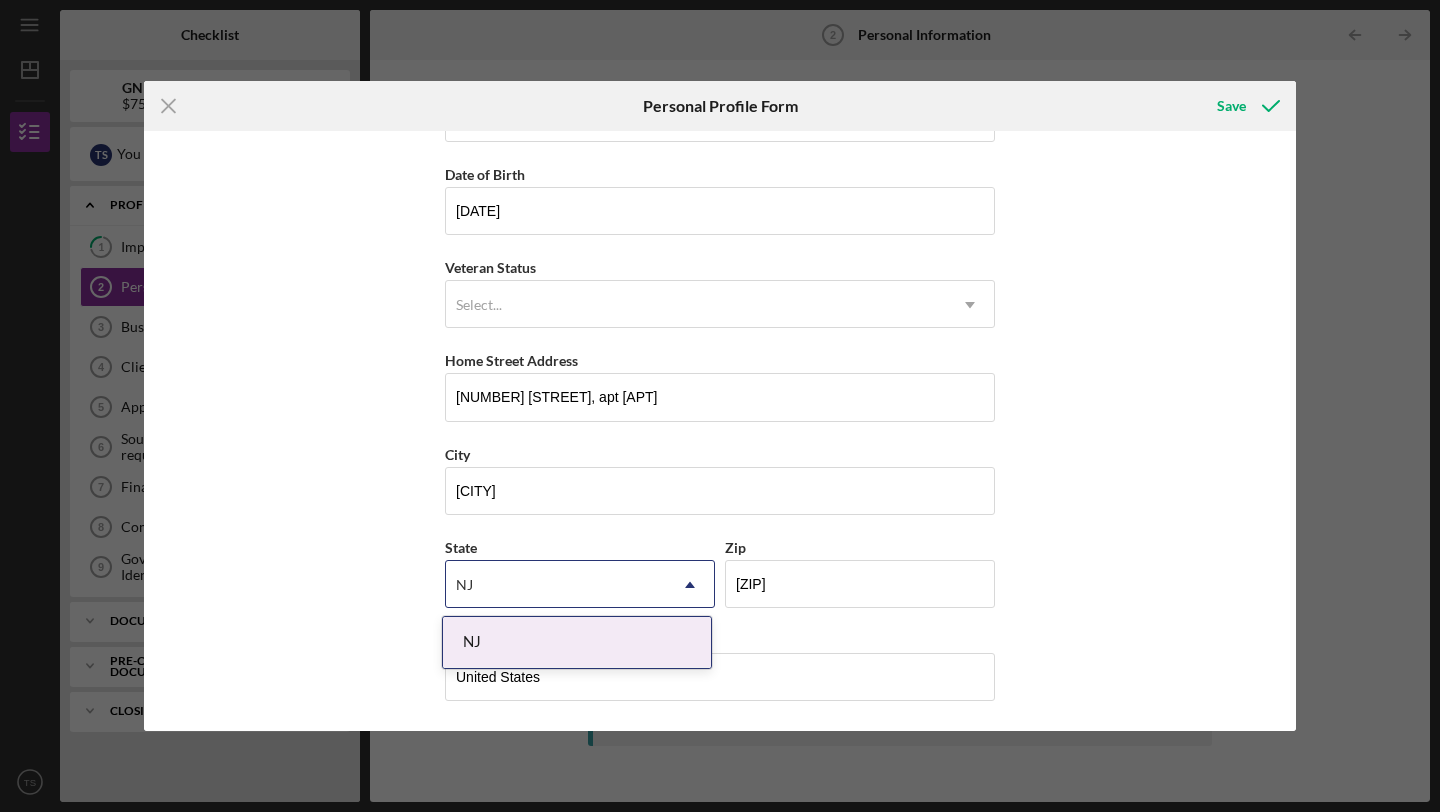 click on "First Name [FIRST] Middle Name Last Name [LAST] Job Title owner Date of Birth [DATE] Veteran Status Select... Icon/Dropdown Arrow Home Street Address [NUMBER] [STREET], apt [APT] City [CITY] State [STATE] Icon/Dropdown Arrow Zip [ZIP] County United States" at bounding box center (720, 431) 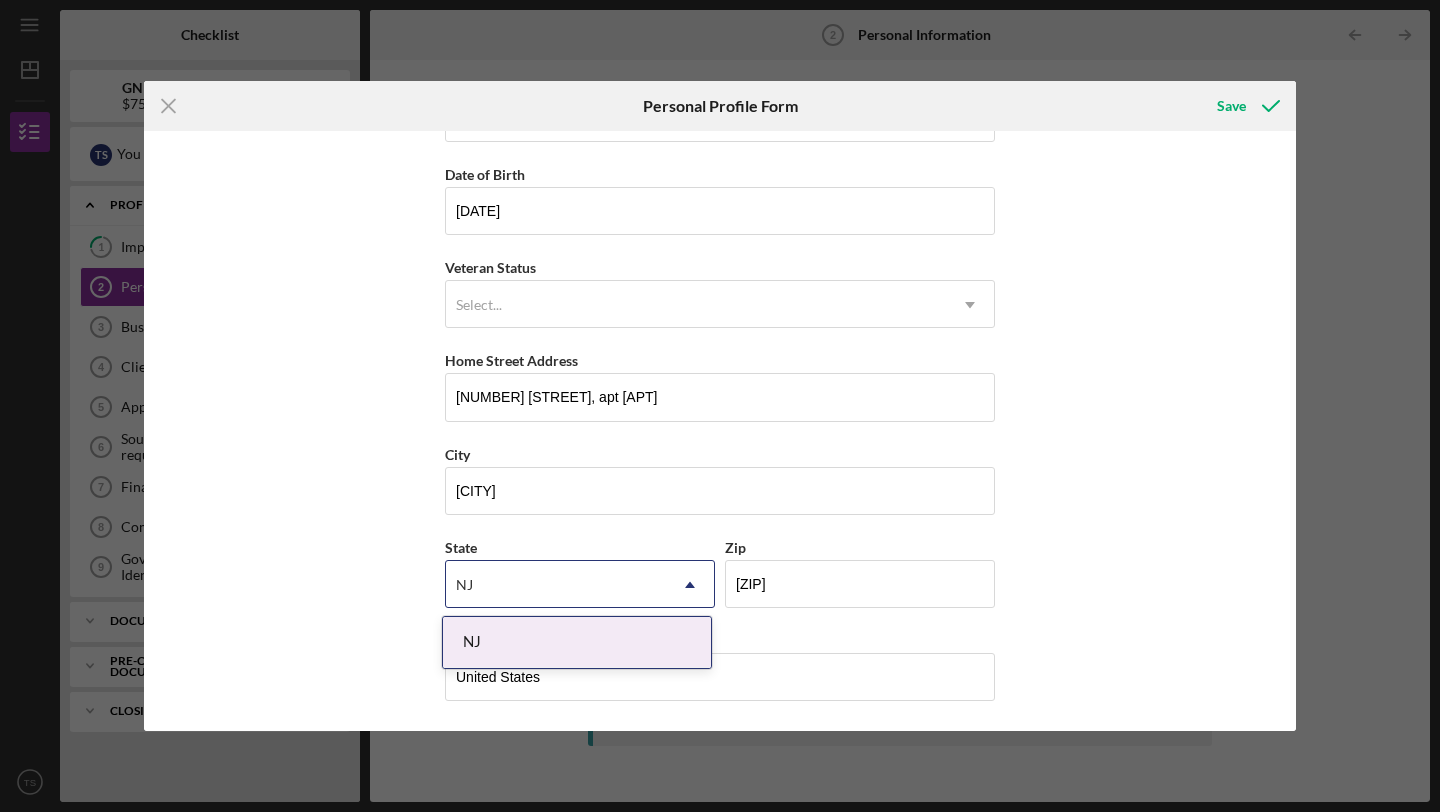 click on "NJ" at bounding box center (577, 642) 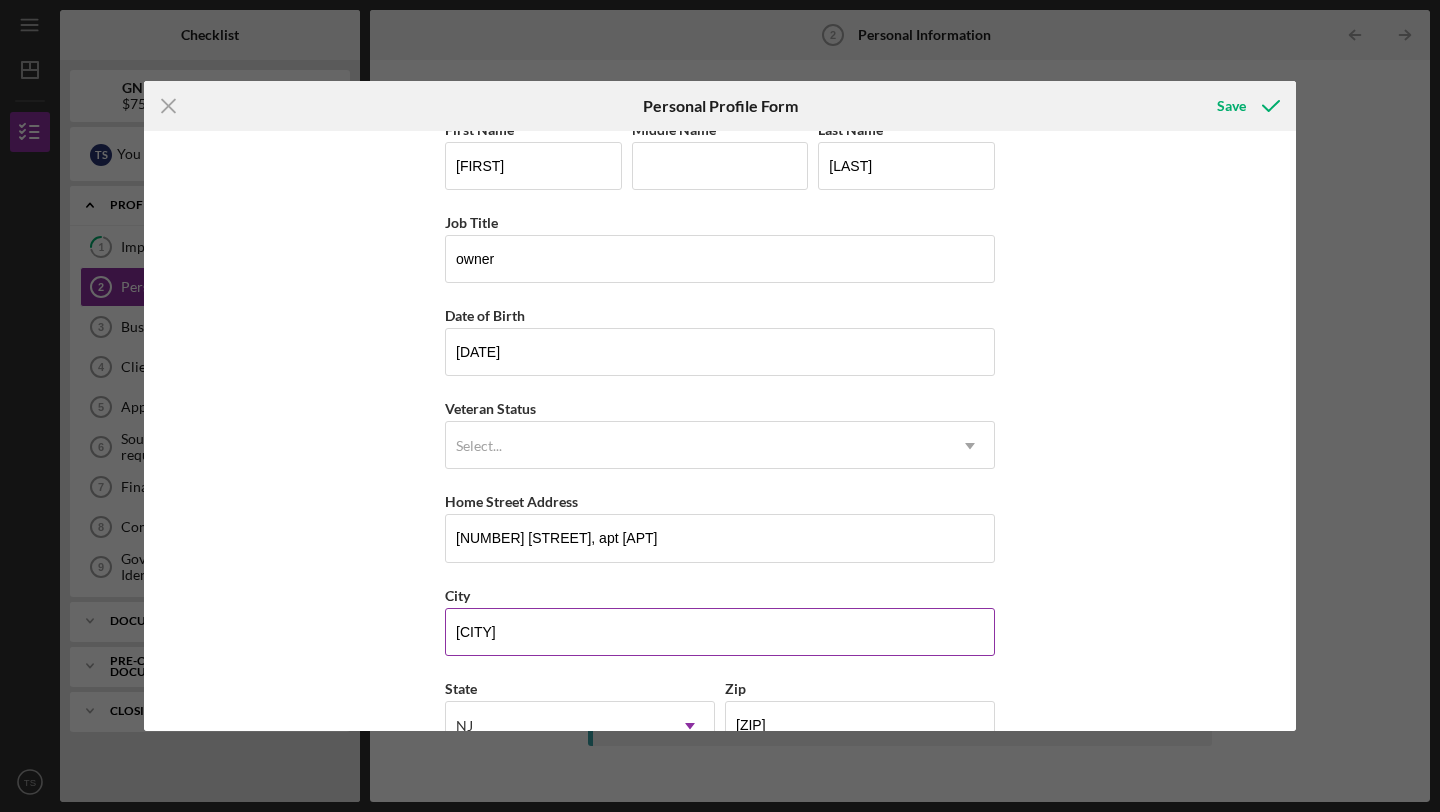 scroll, scrollTop: 25, scrollLeft: 0, axis: vertical 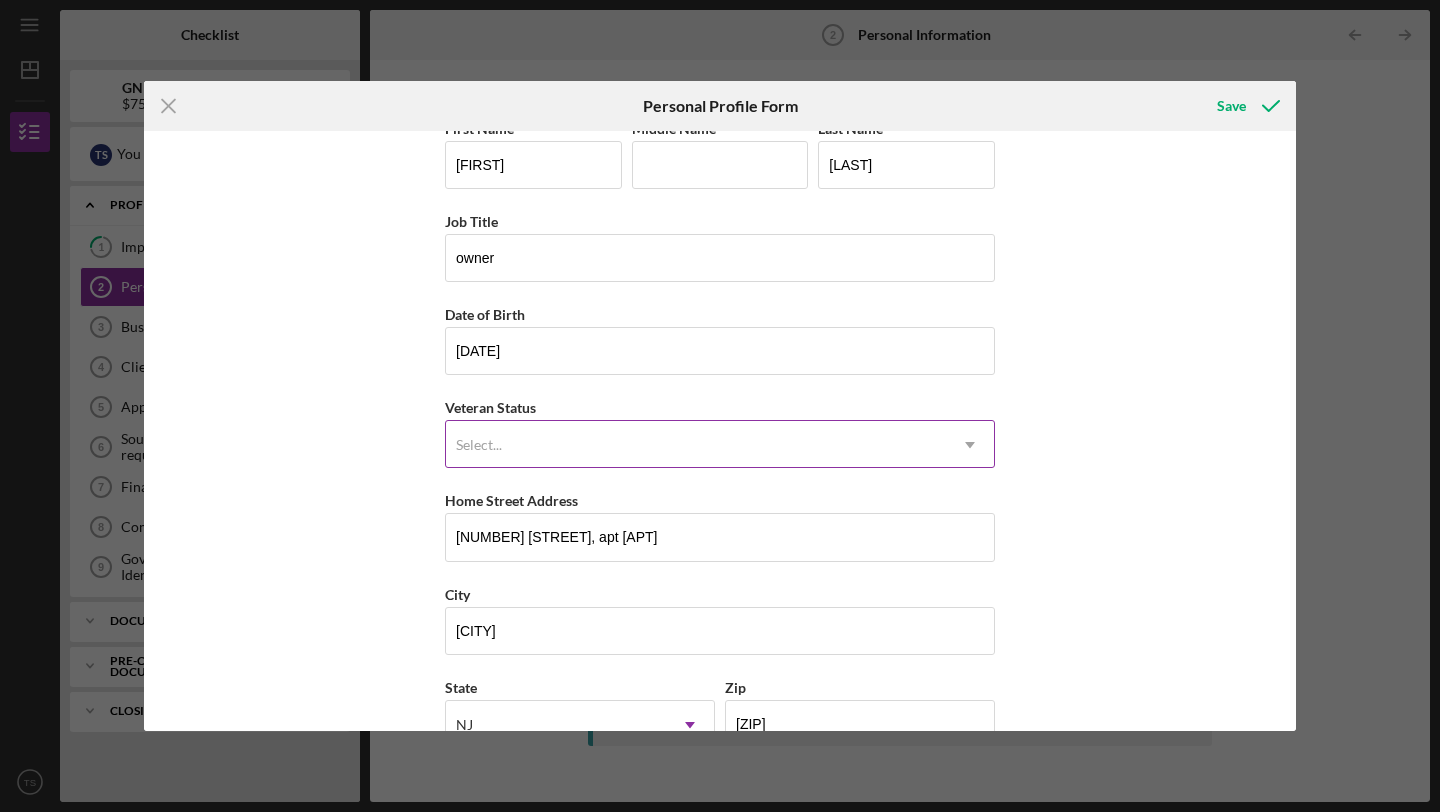 click on "Select..." at bounding box center (696, 445) 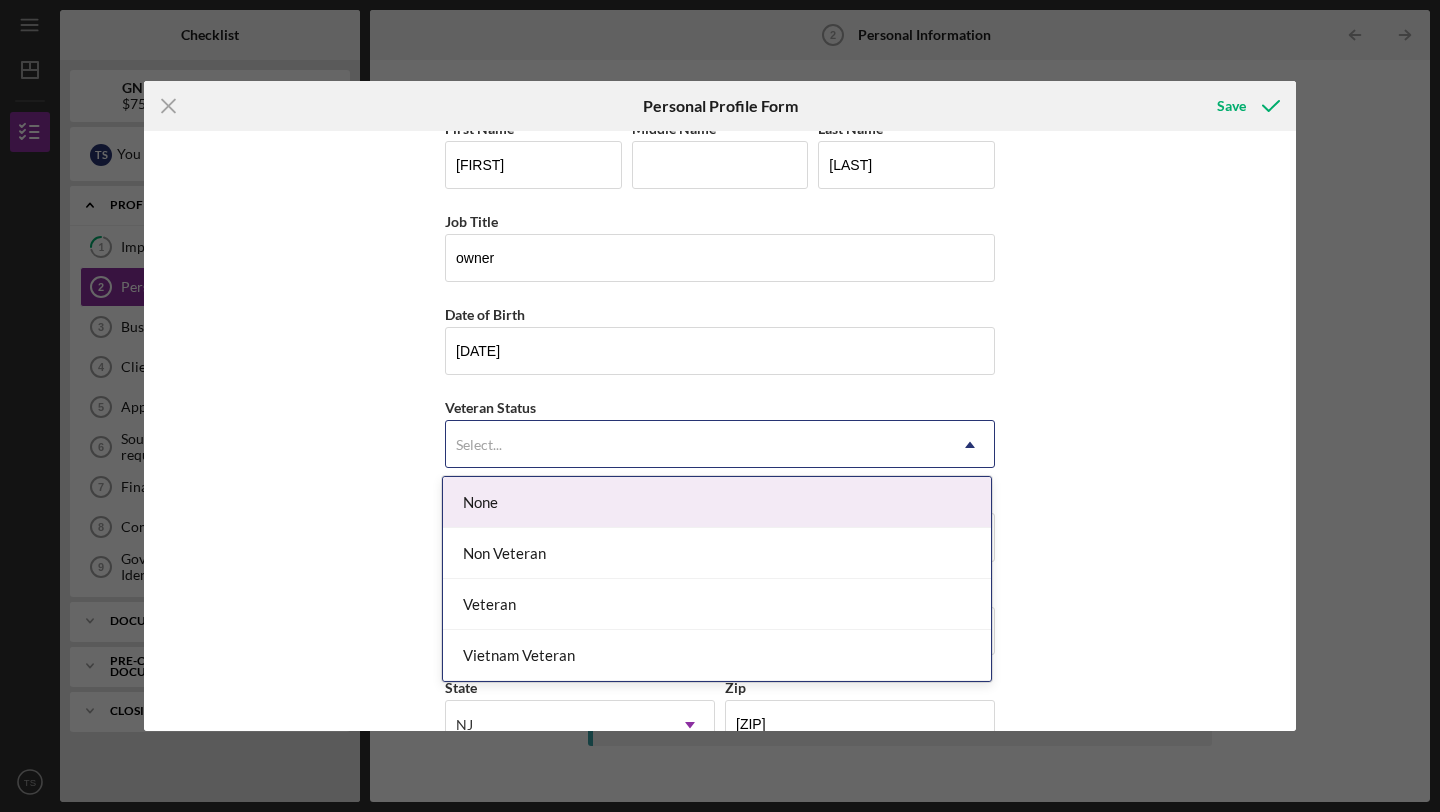 click on "None" at bounding box center (717, 502) 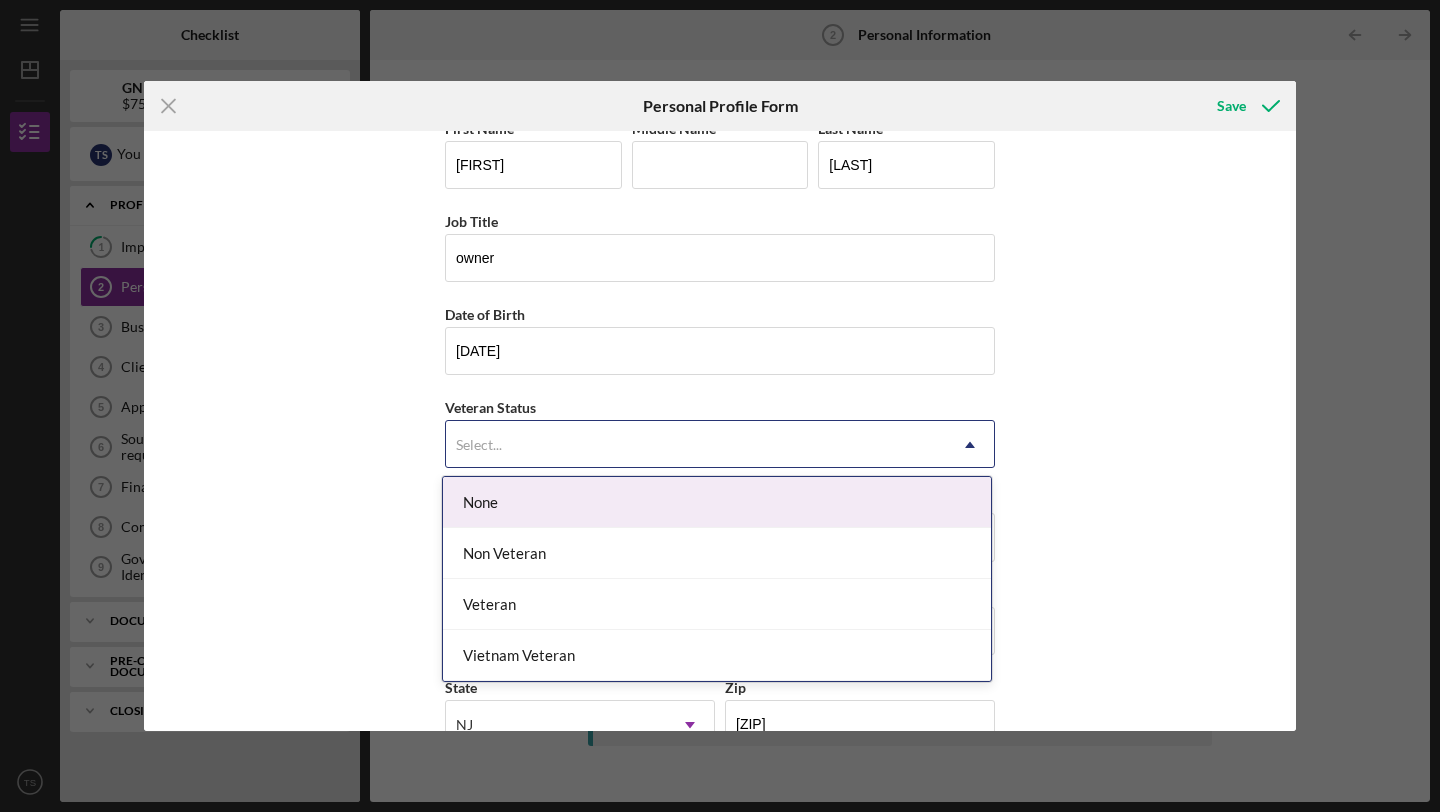 click on "Select..." at bounding box center (696, 445) 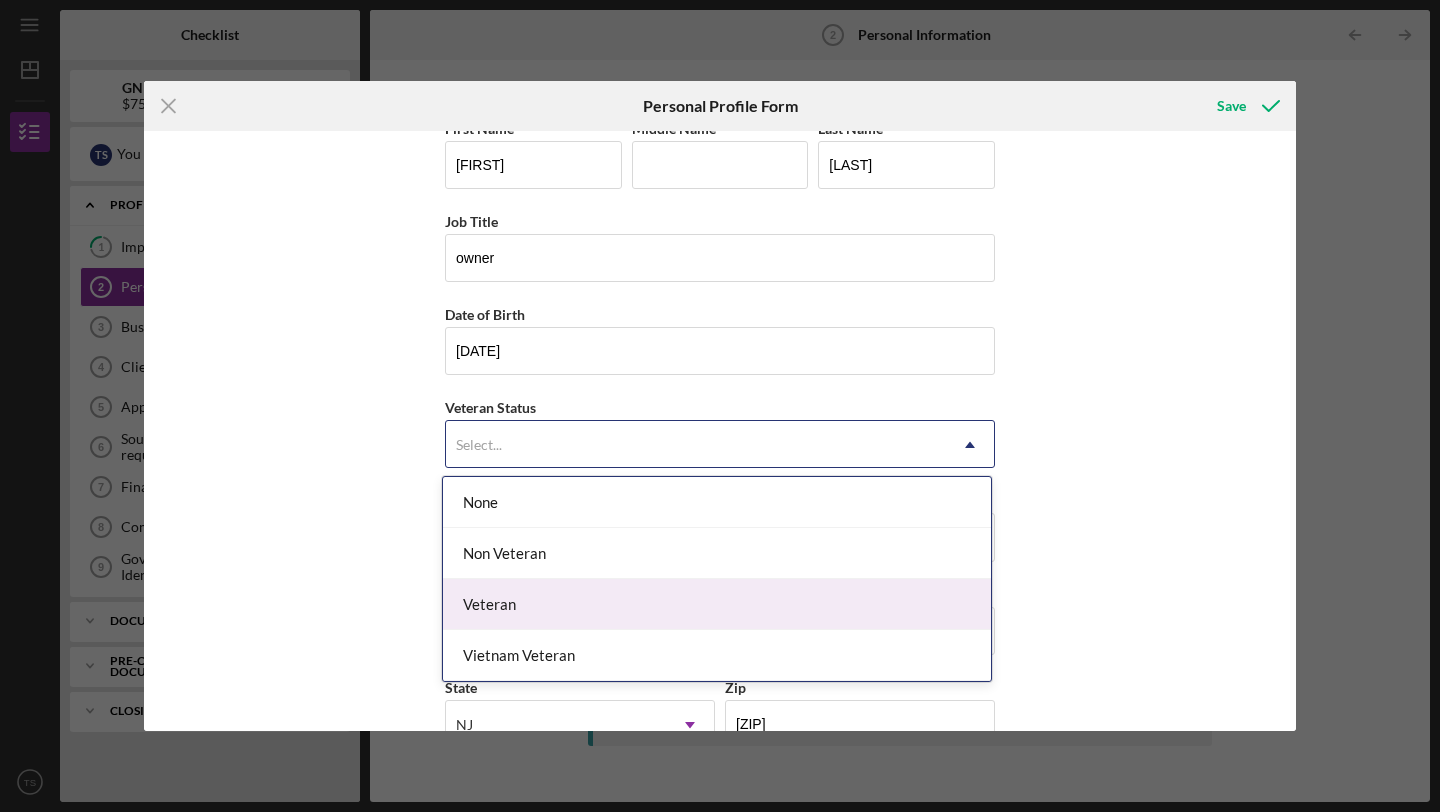 click on "Veteran" at bounding box center (717, 604) 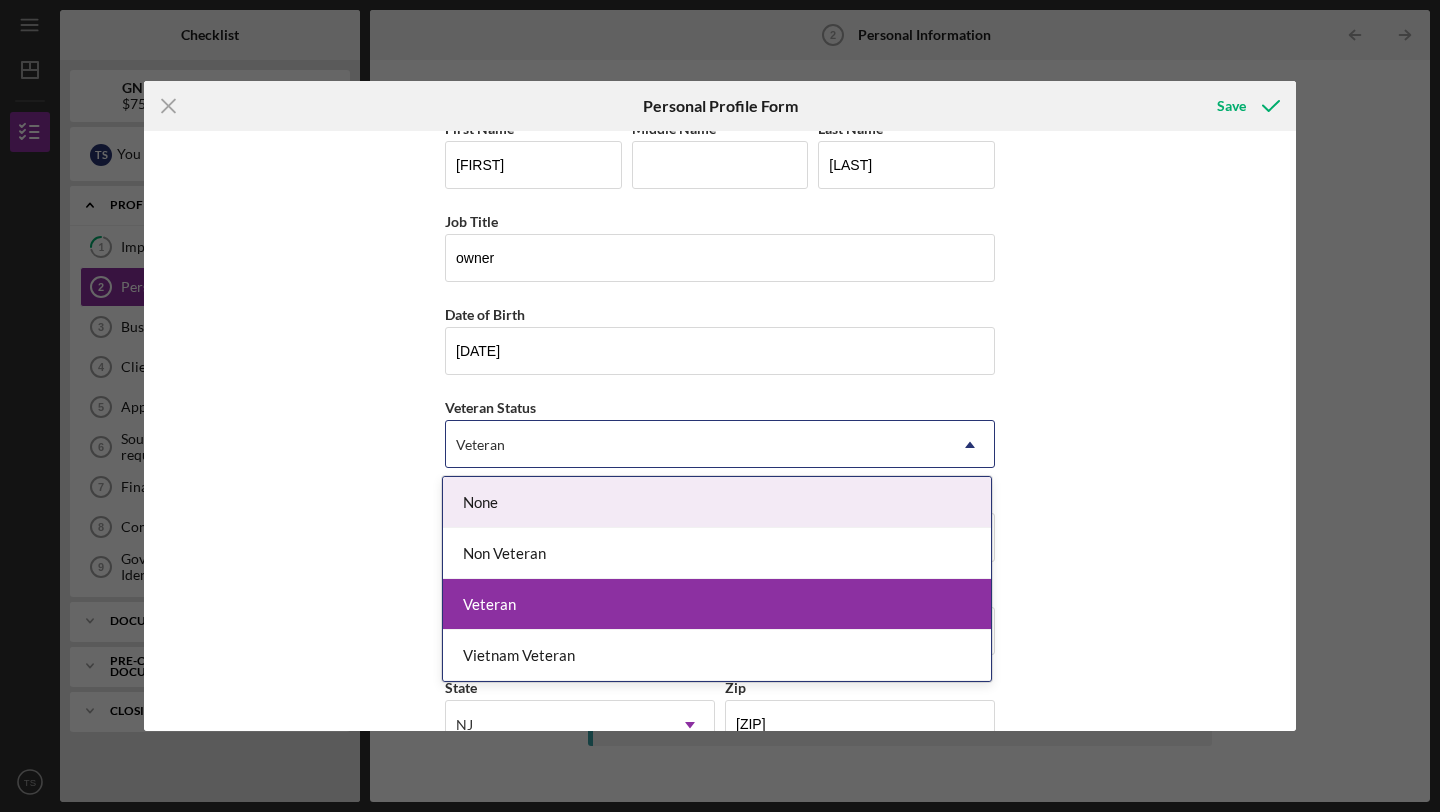 click on "Icon/Dropdown Arrow" 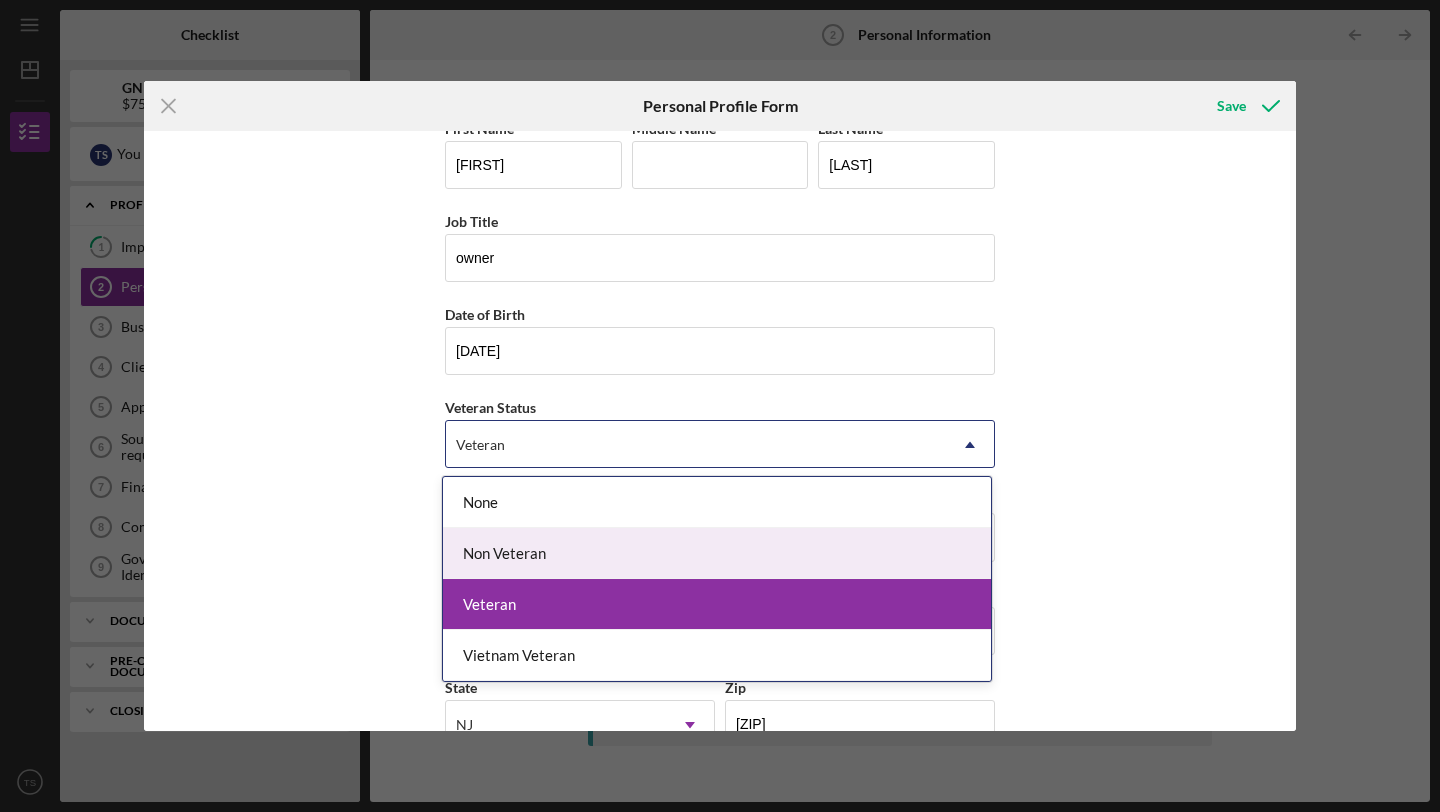 click on "Non Veteran" at bounding box center [717, 553] 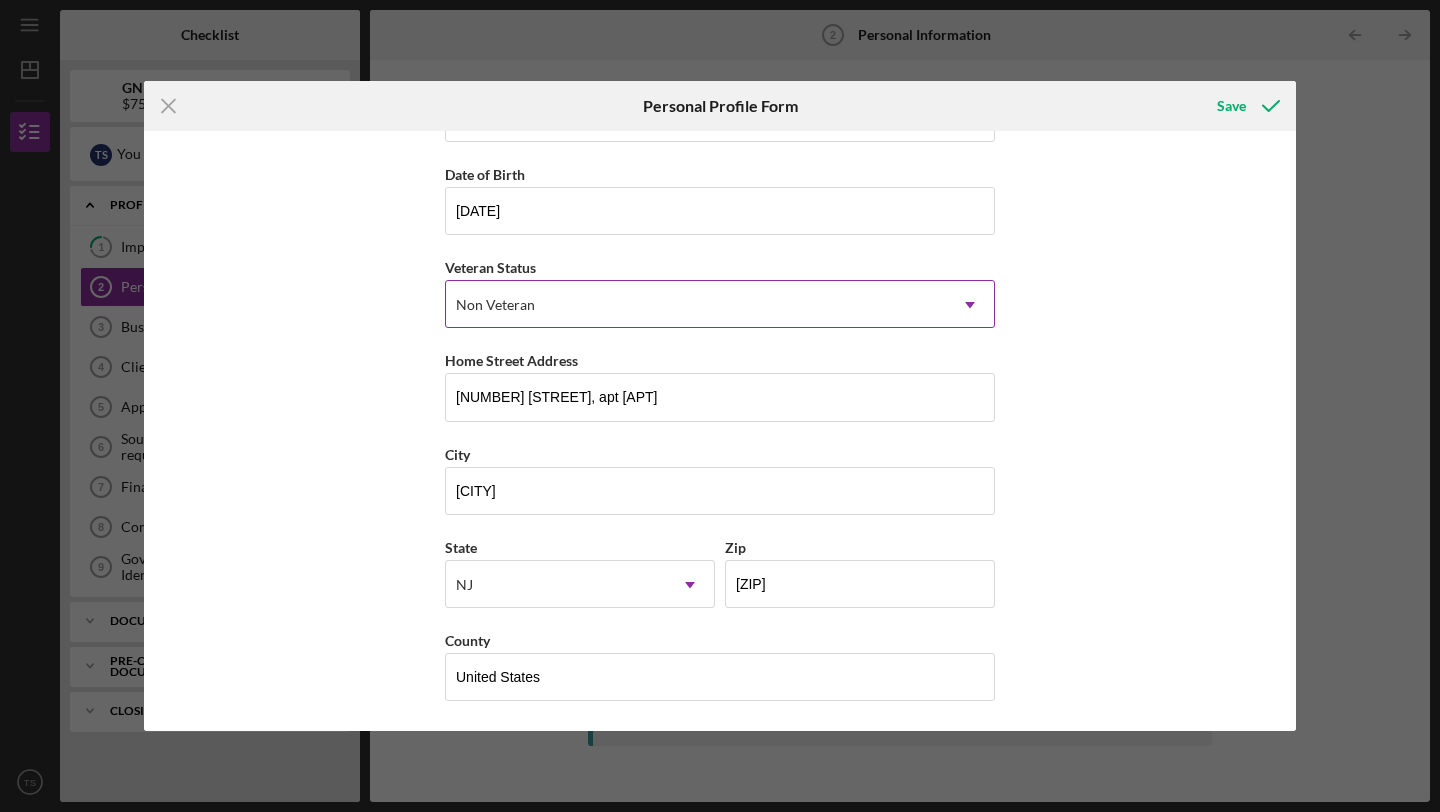 scroll, scrollTop: 0, scrollLeft: 0, axis: both 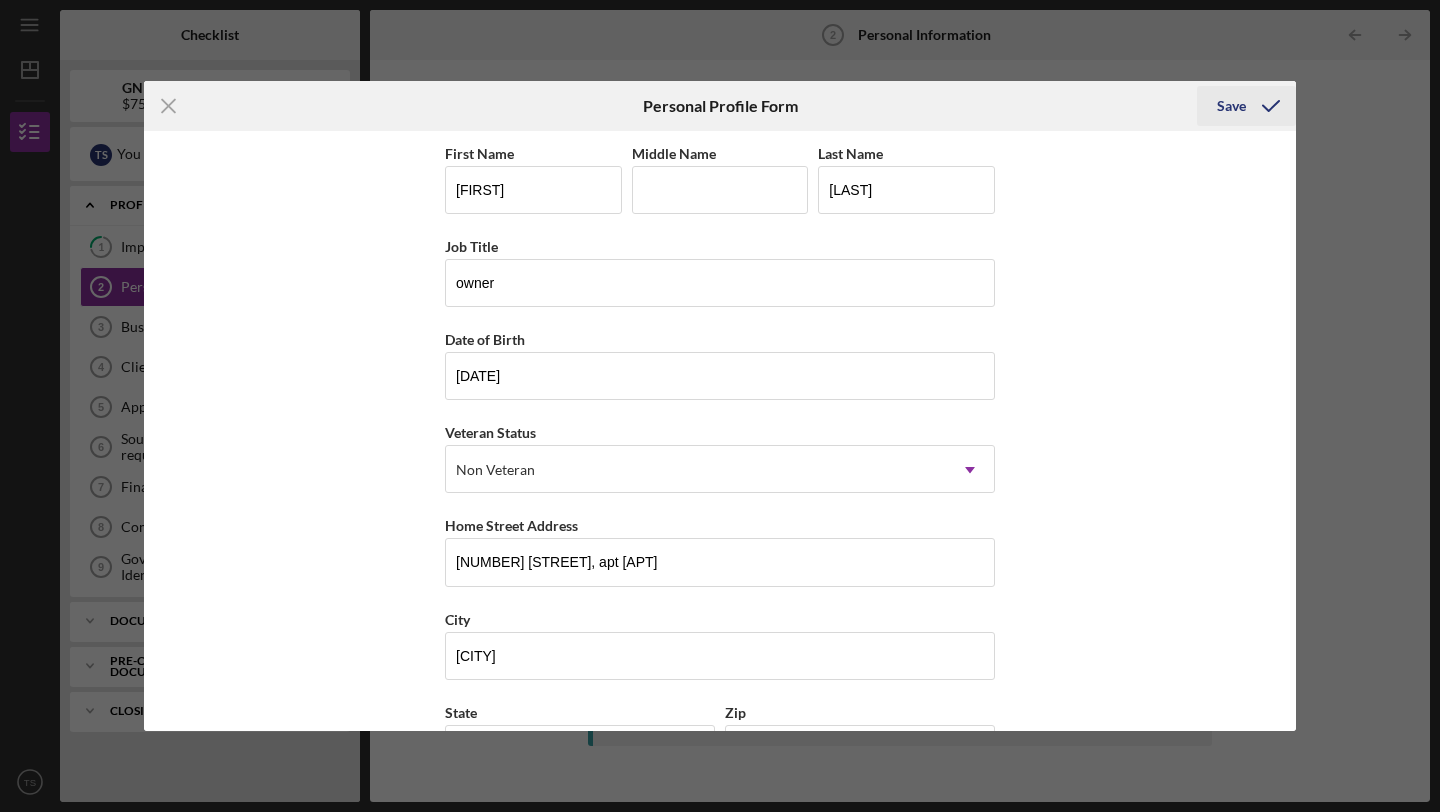 click on "Save" at bounding box center [1231, 106] 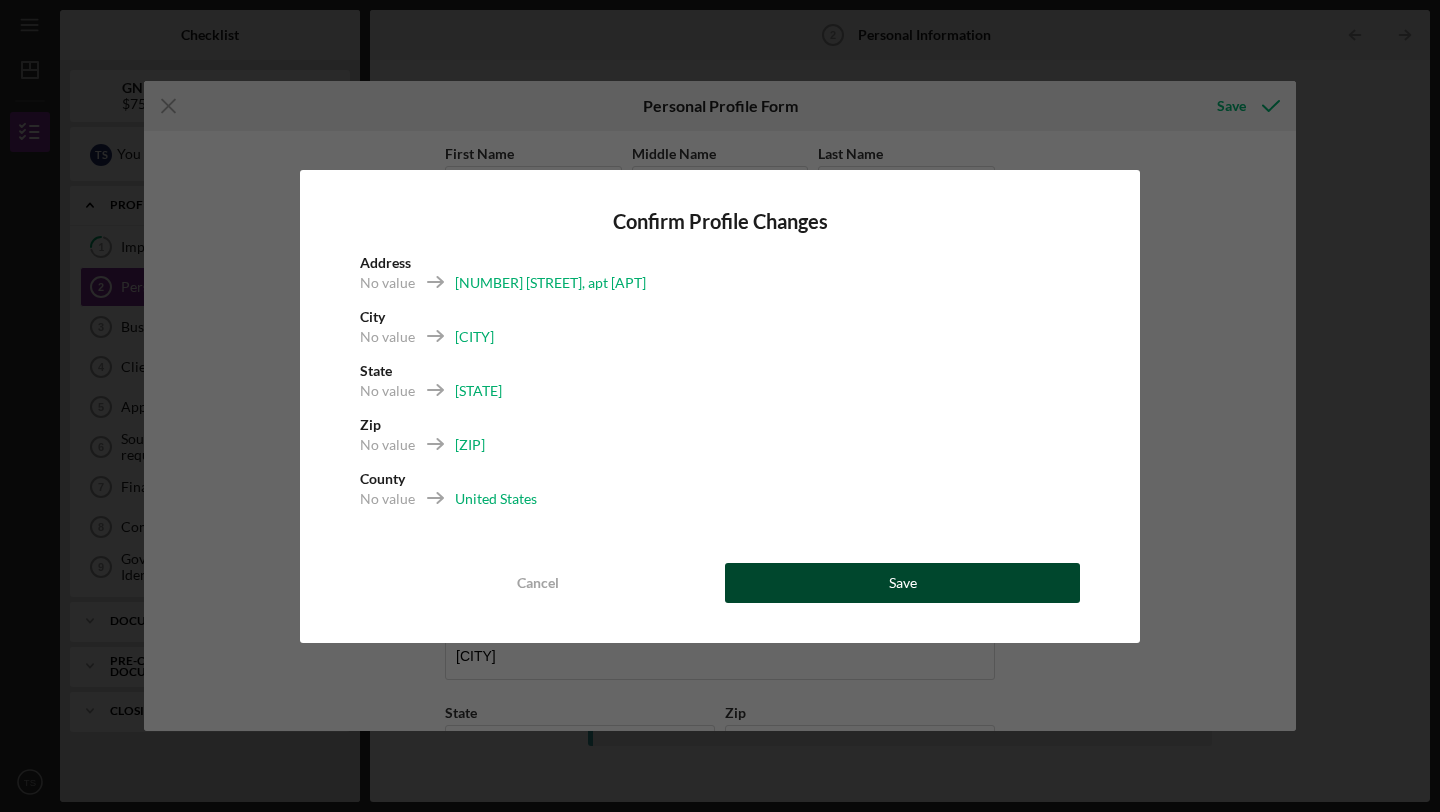 click on "Save" at bounding box center (902, 583) 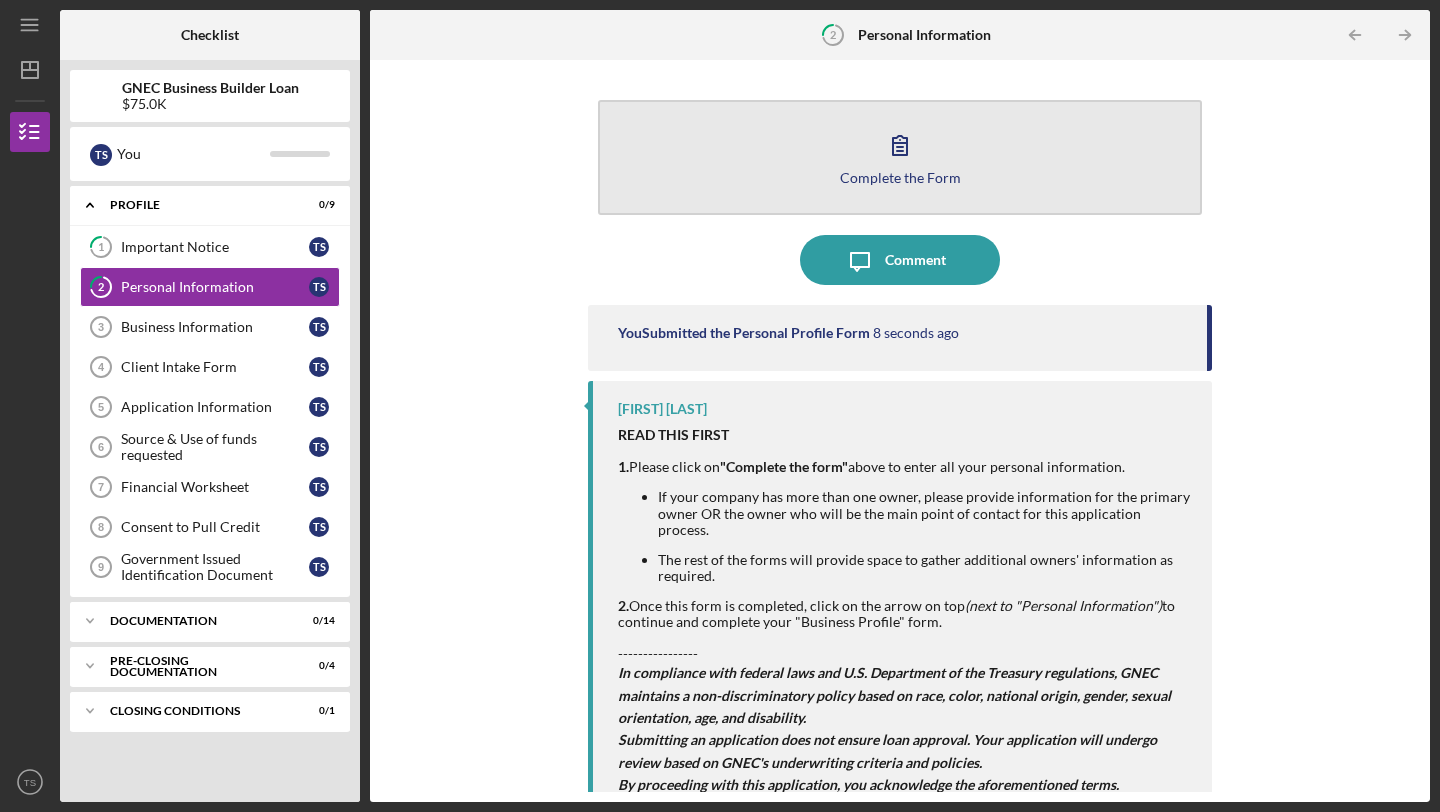 click 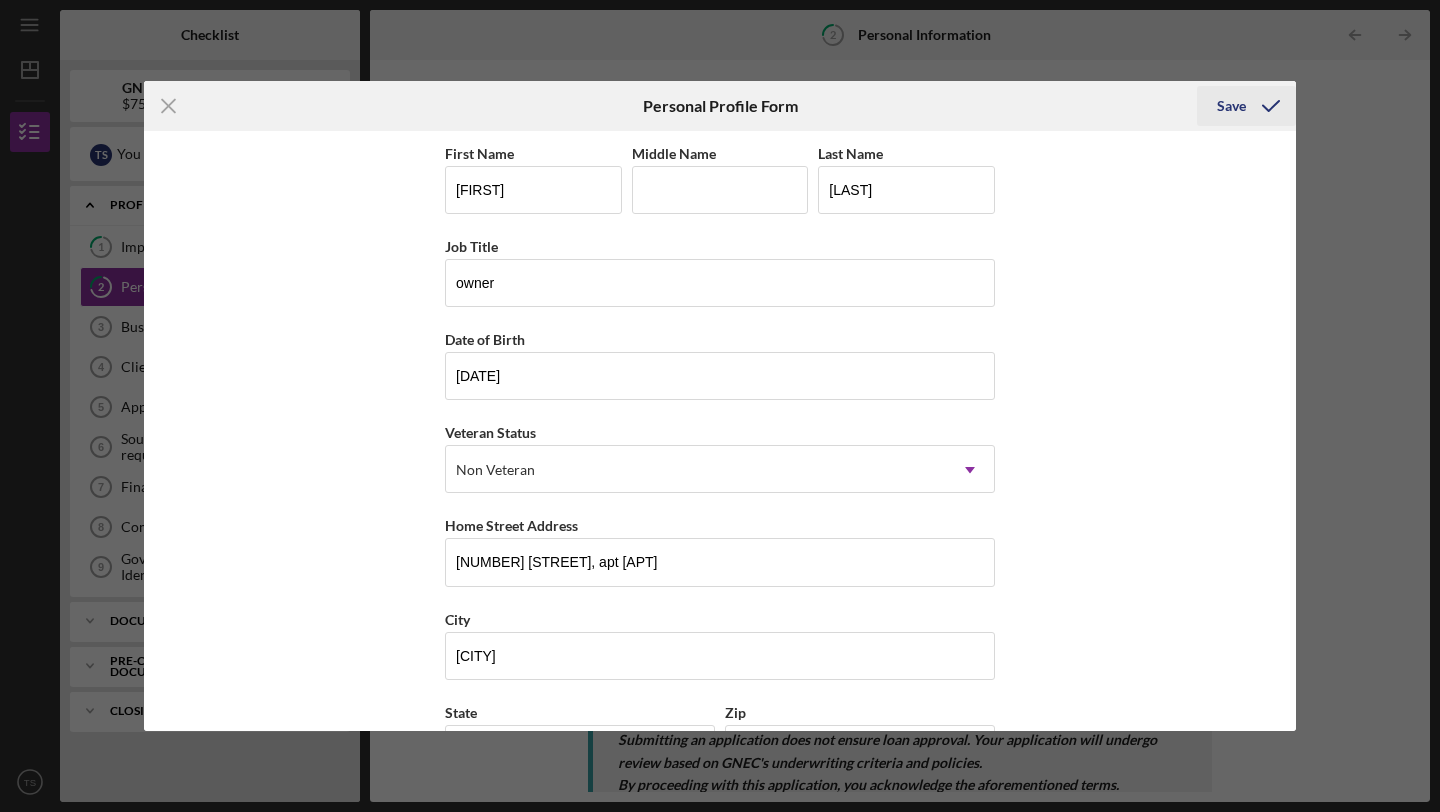 click on "Save" at bounding box center [1231, 106] 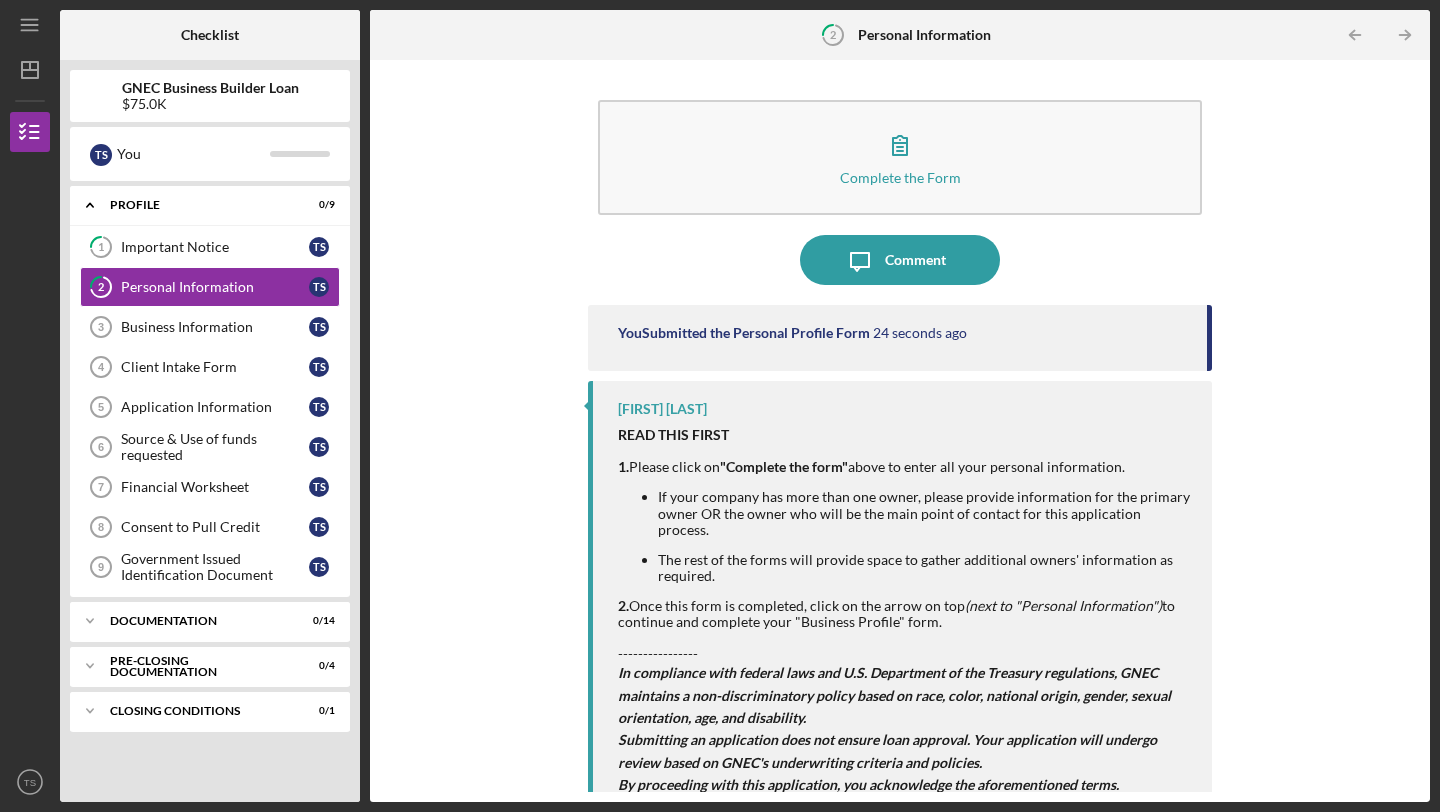 scroll, scrollTop: 14, scrollLeft: 0, axis: vertical 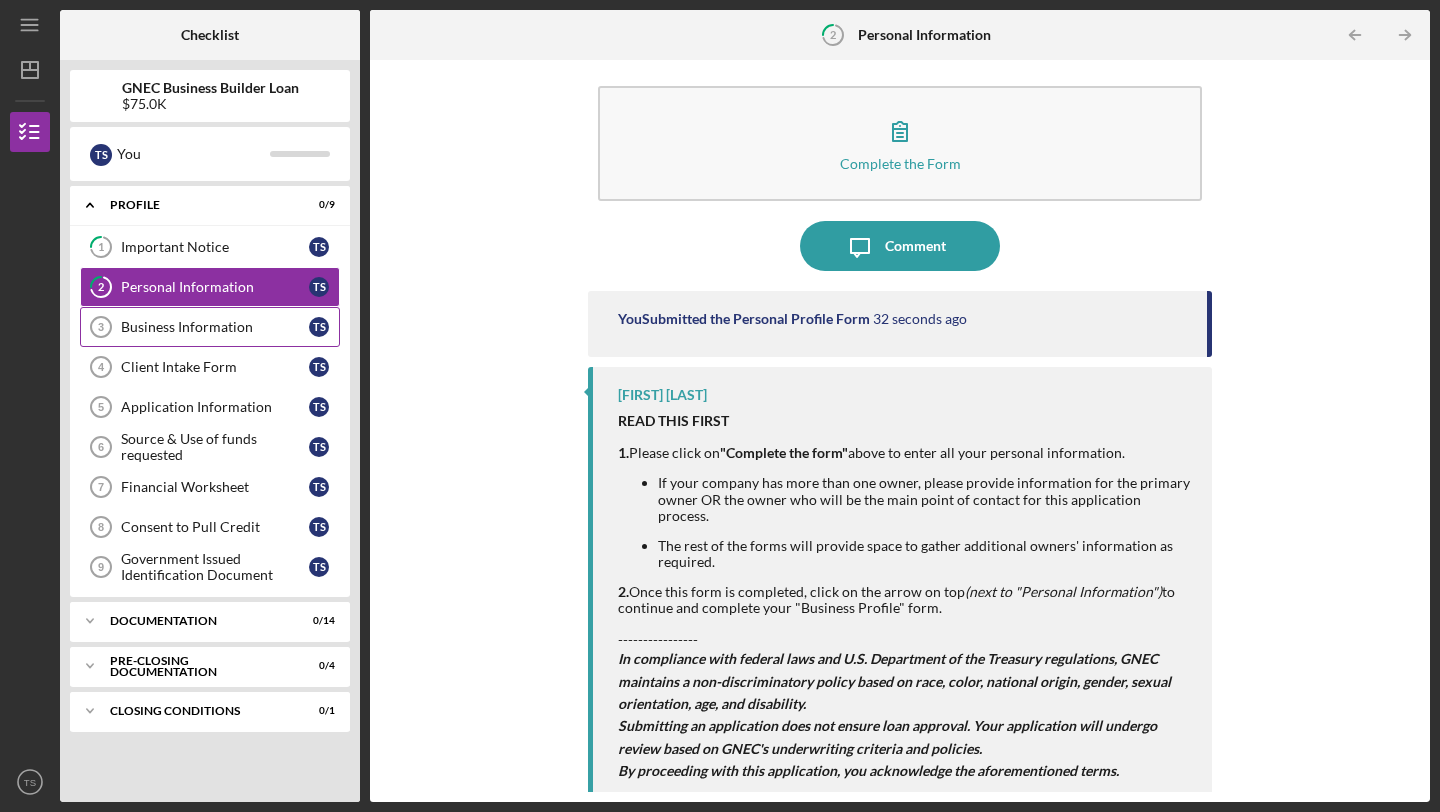 click on "Business Information" at bounding box center [215, 327] 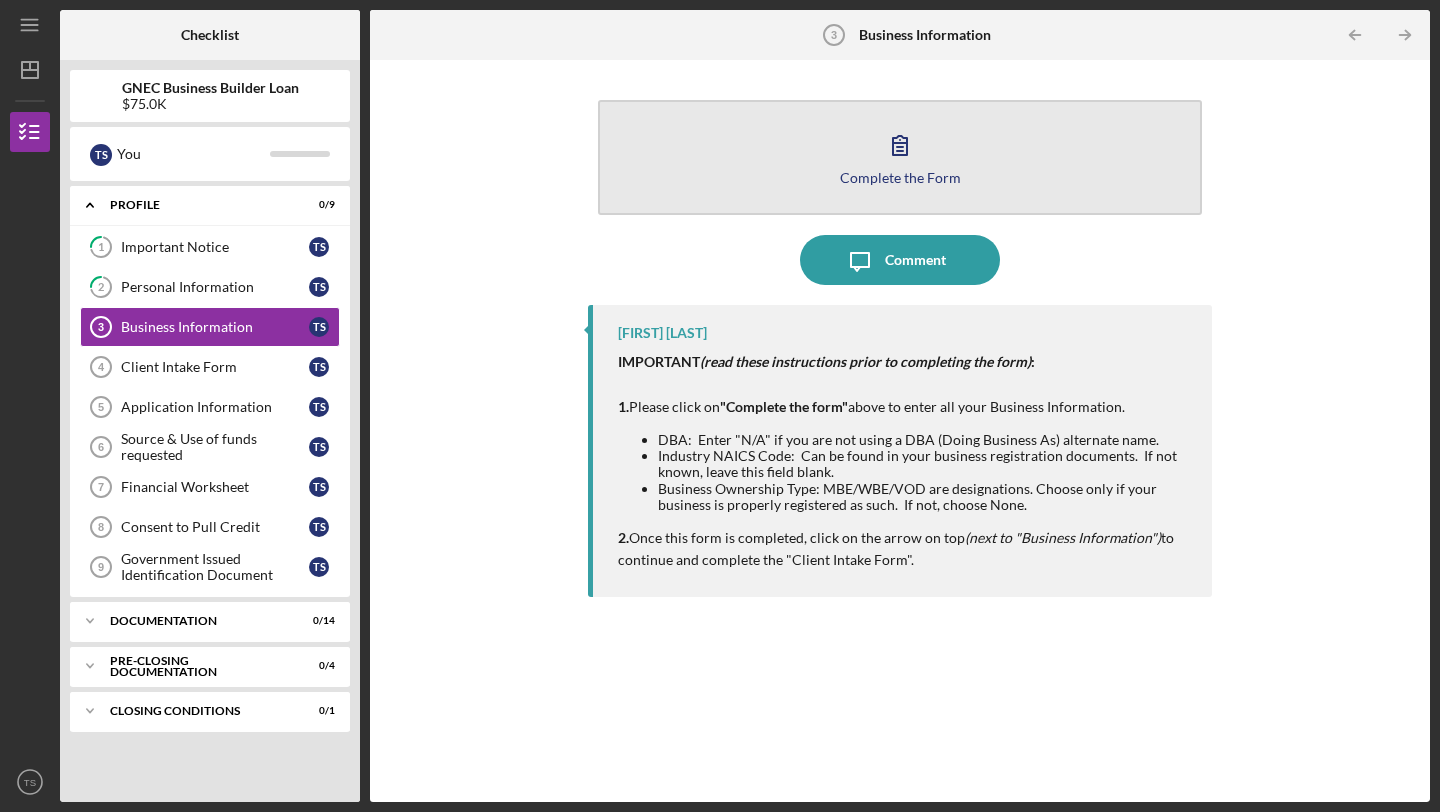 click 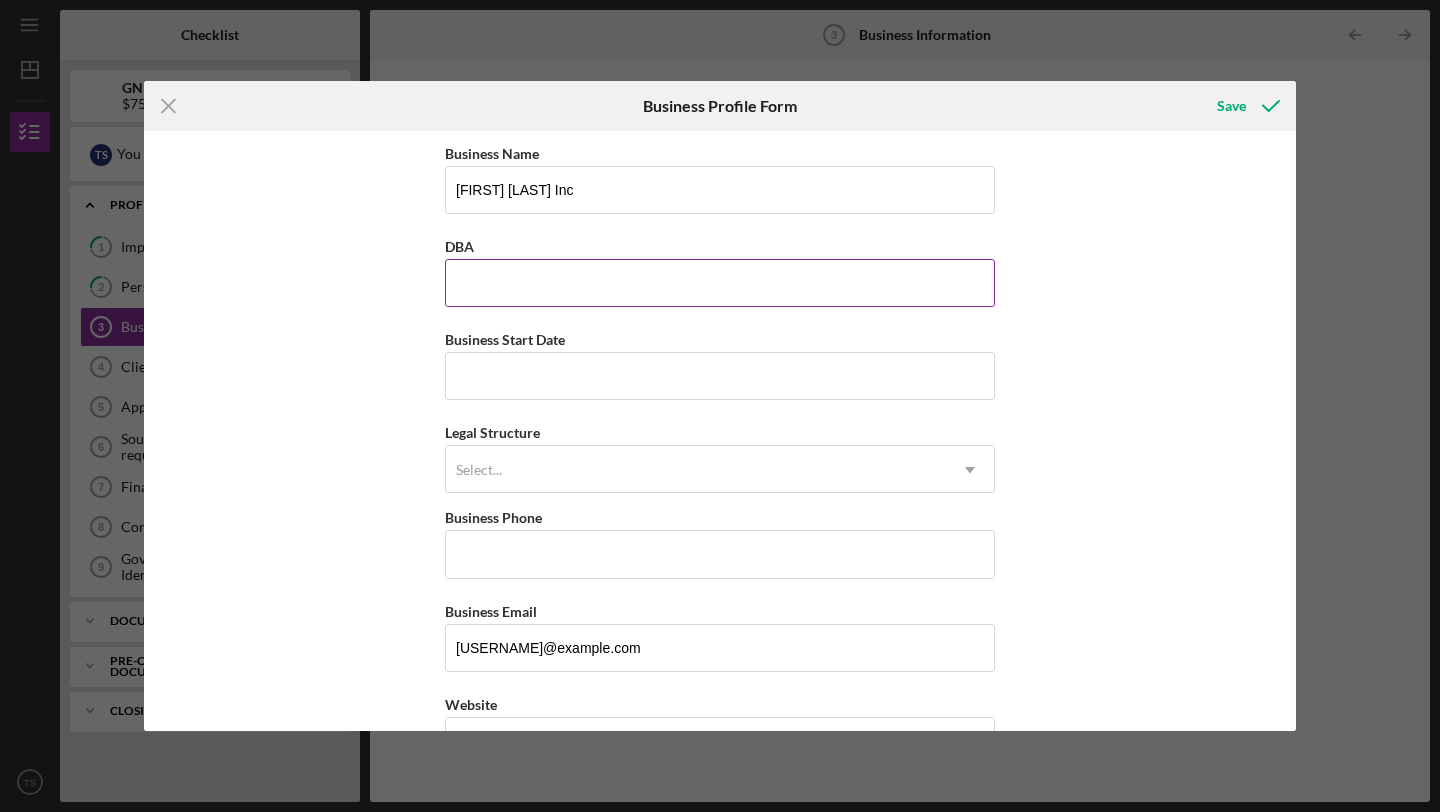 click on "DBA" at bounding box center (720, 283) 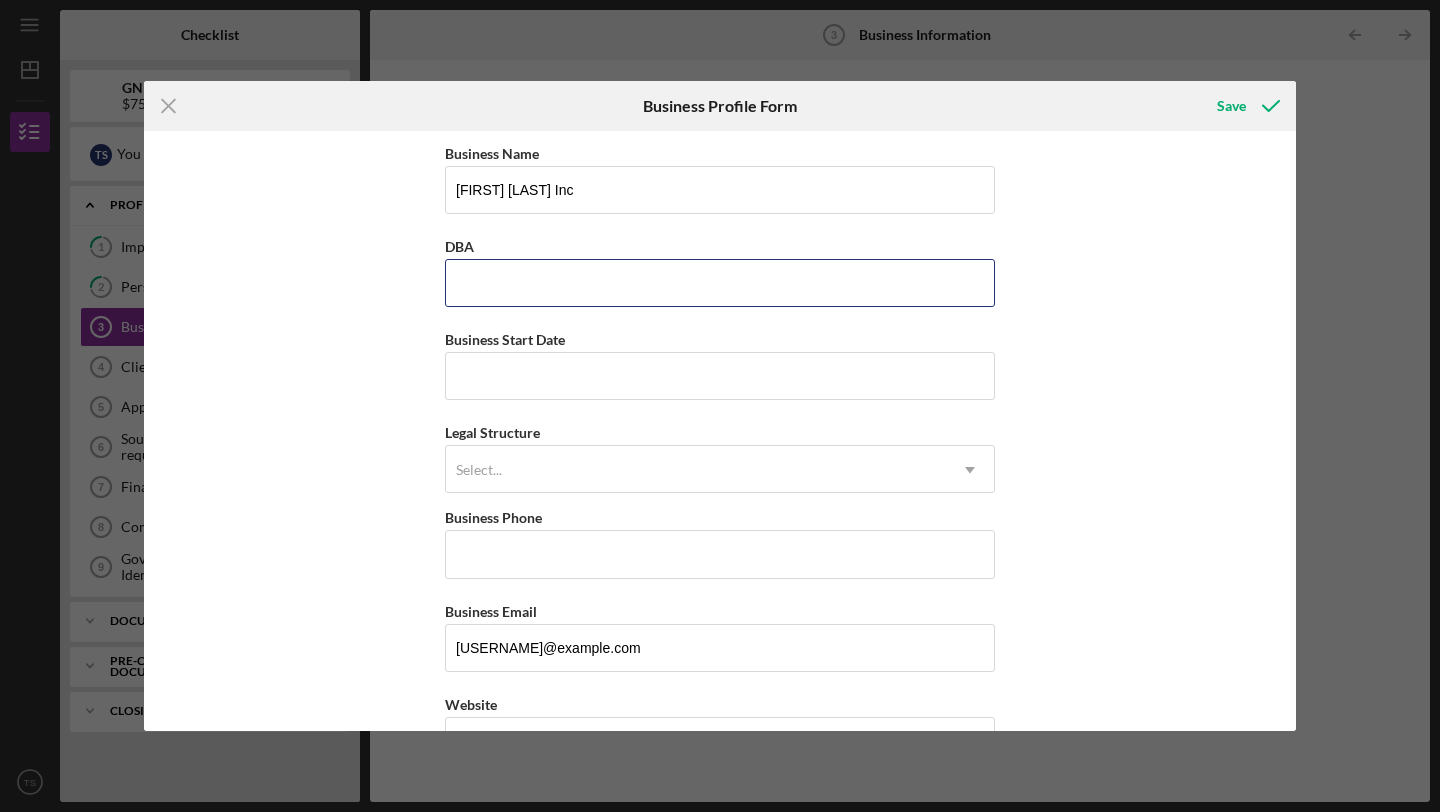 type on "Anytime Fitness Union" 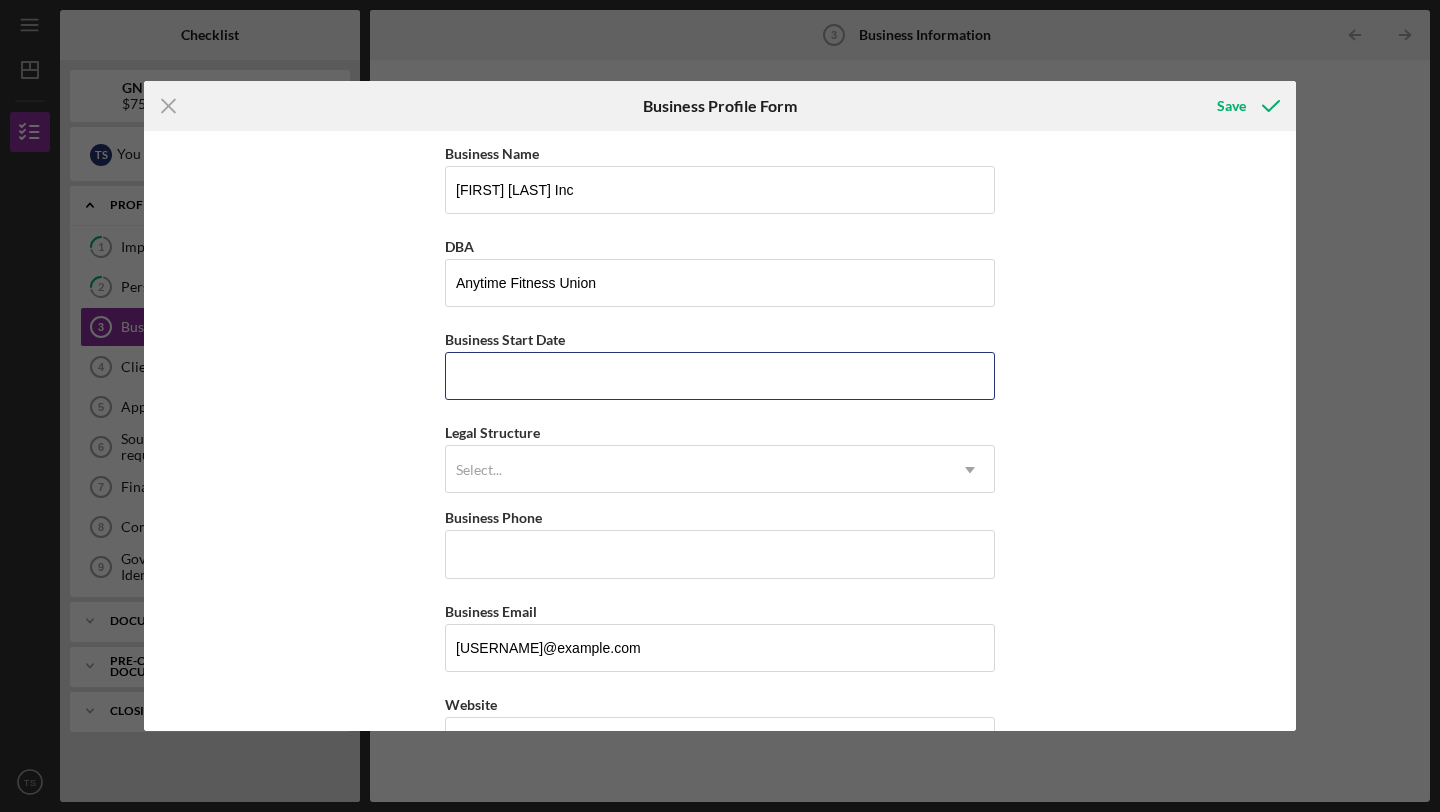 type 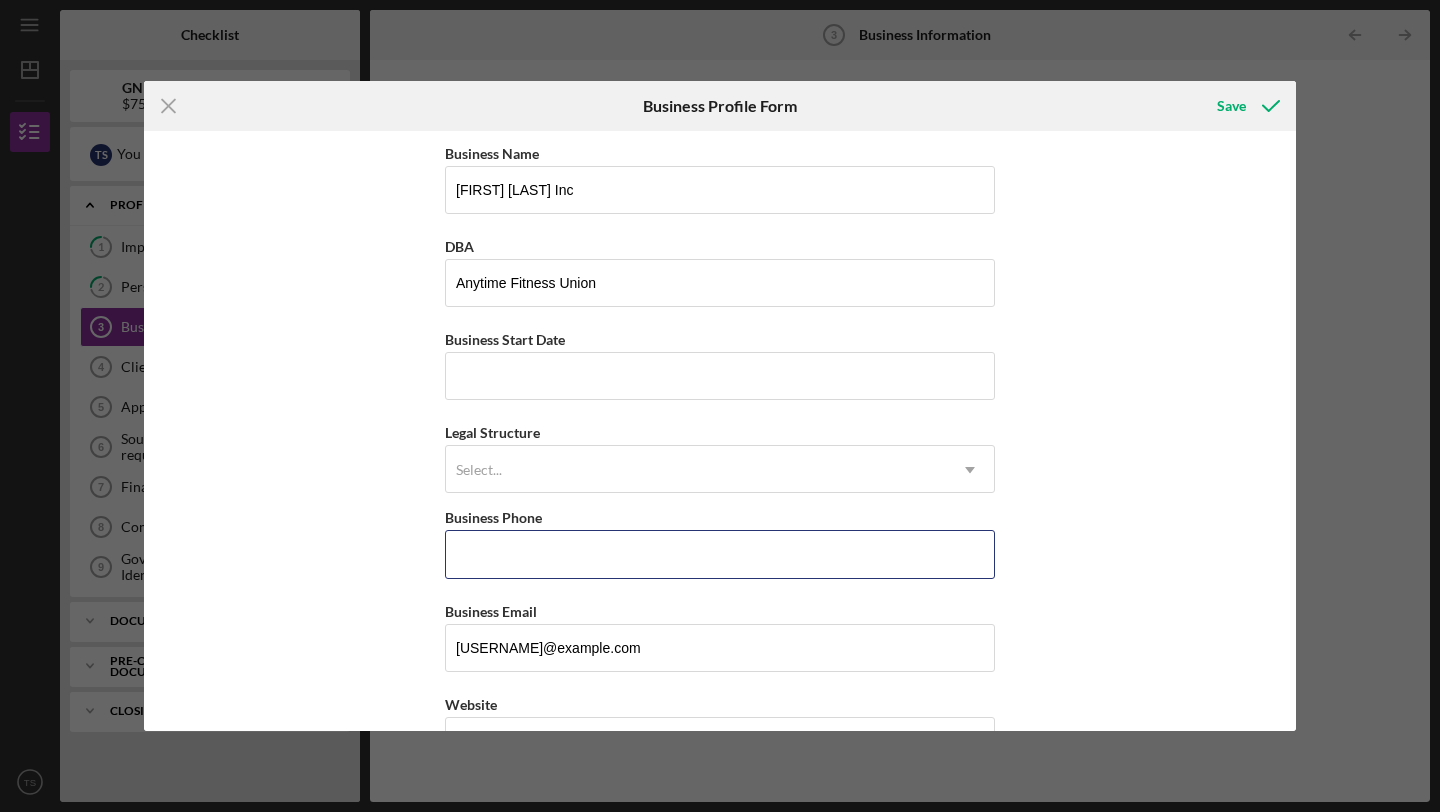 type on "([AREACODE]) [PHONE]" 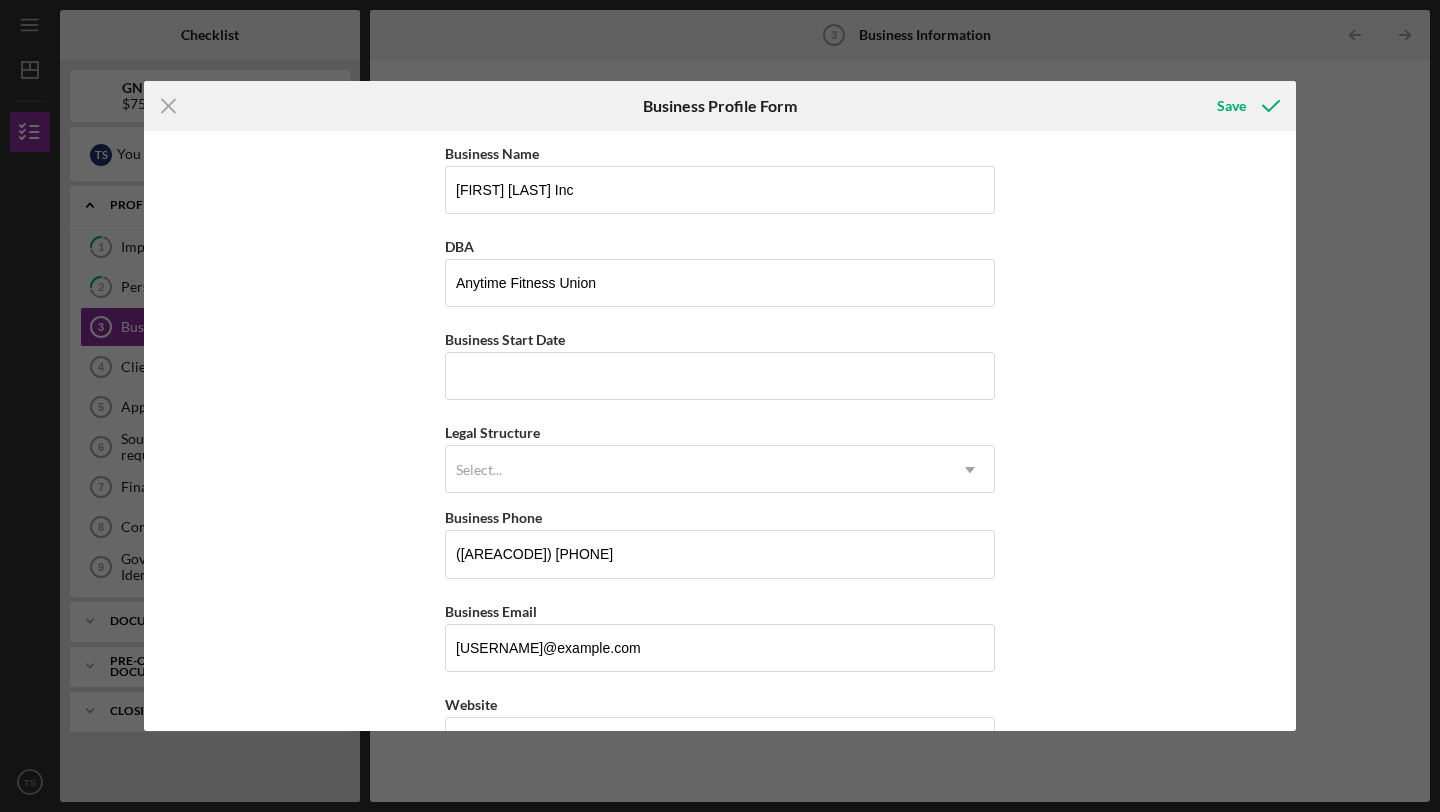 type on "[NUMBER] [STREET]" 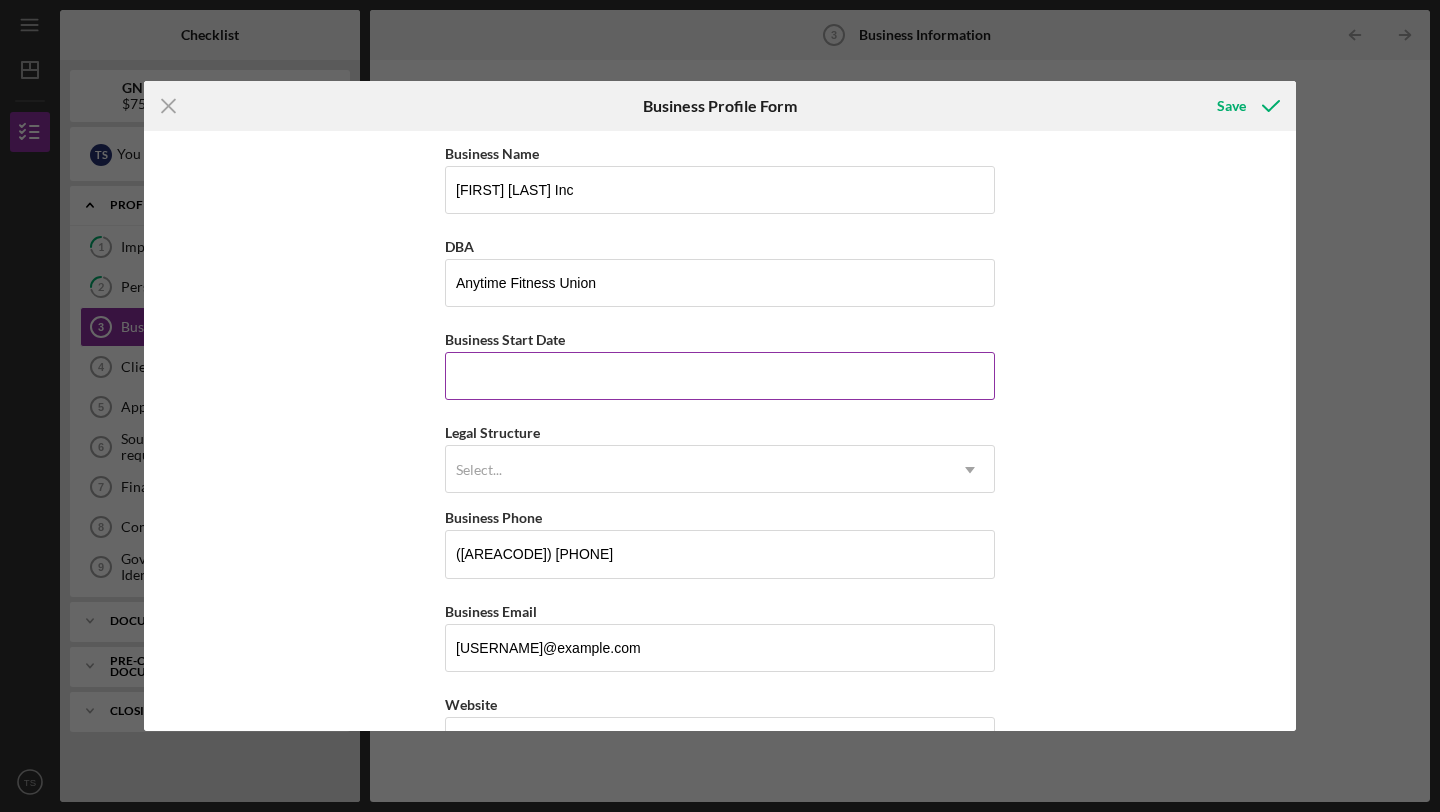 click on "Business Start Date" at bounding box center (720, 376) 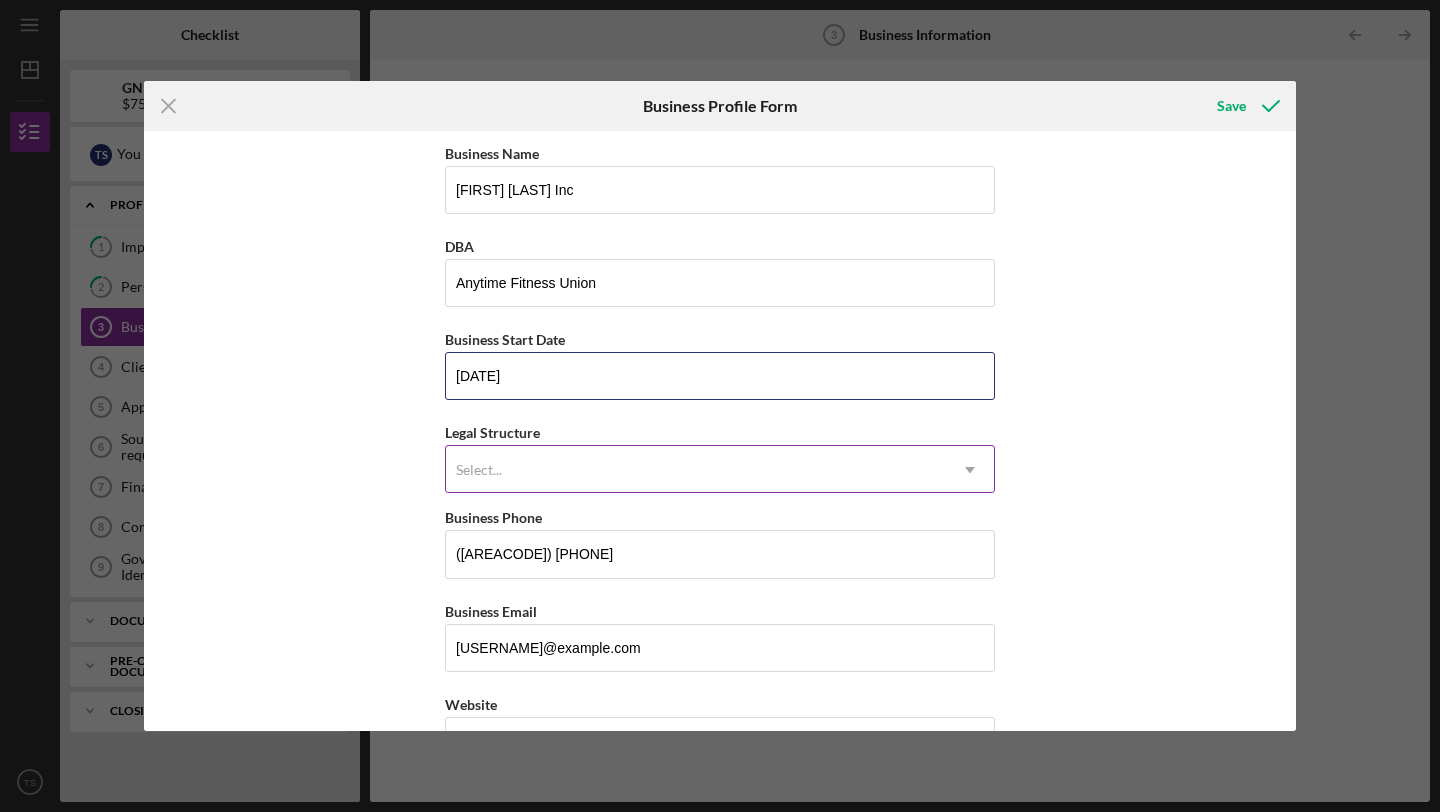 type on "[DATE]" 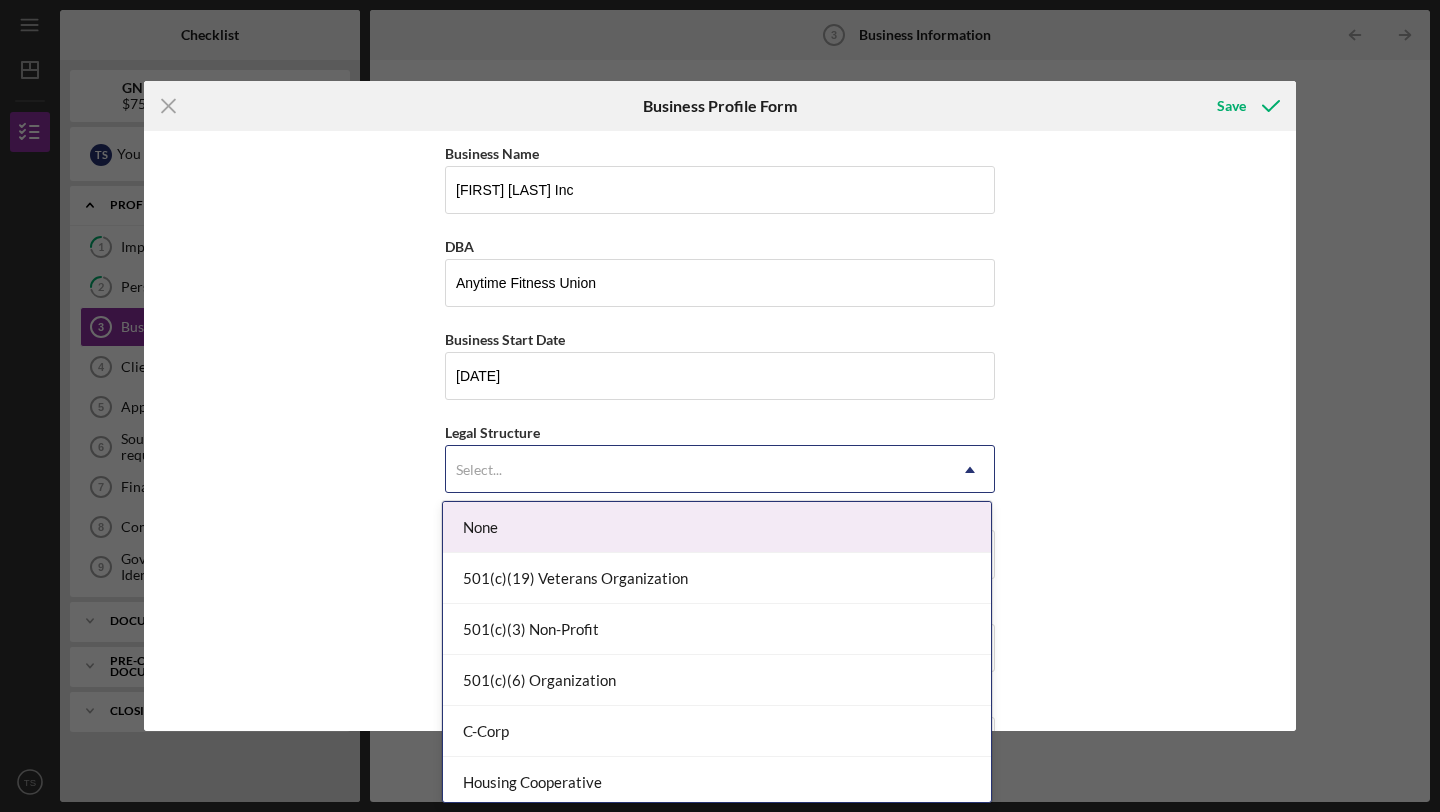 click on "Select..." at bounding box center (696, 470) 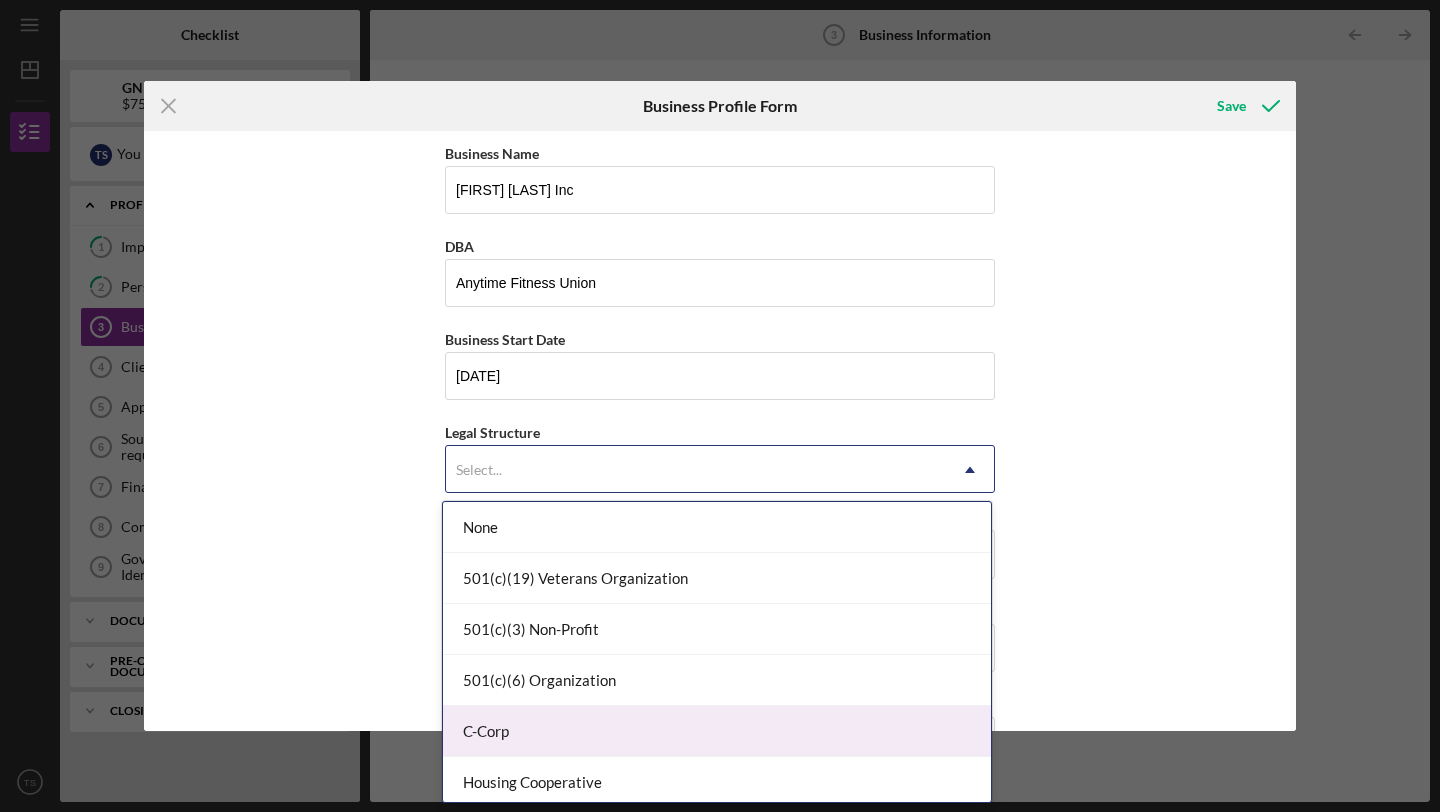 click on "C-Corp" at bounding box center [717, 731] 